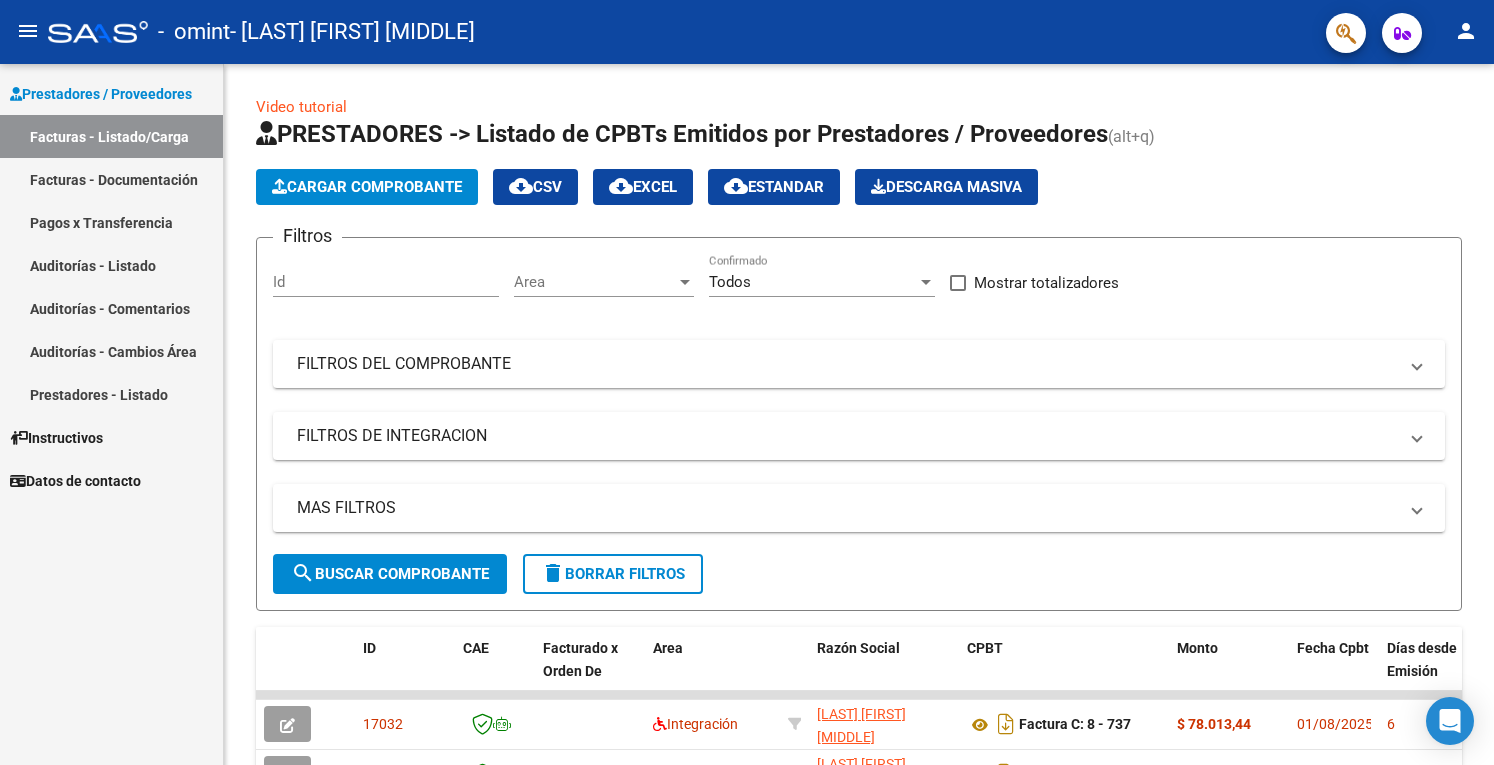scroll, scrollTop: 0, scrollLeft: 0, axis: both 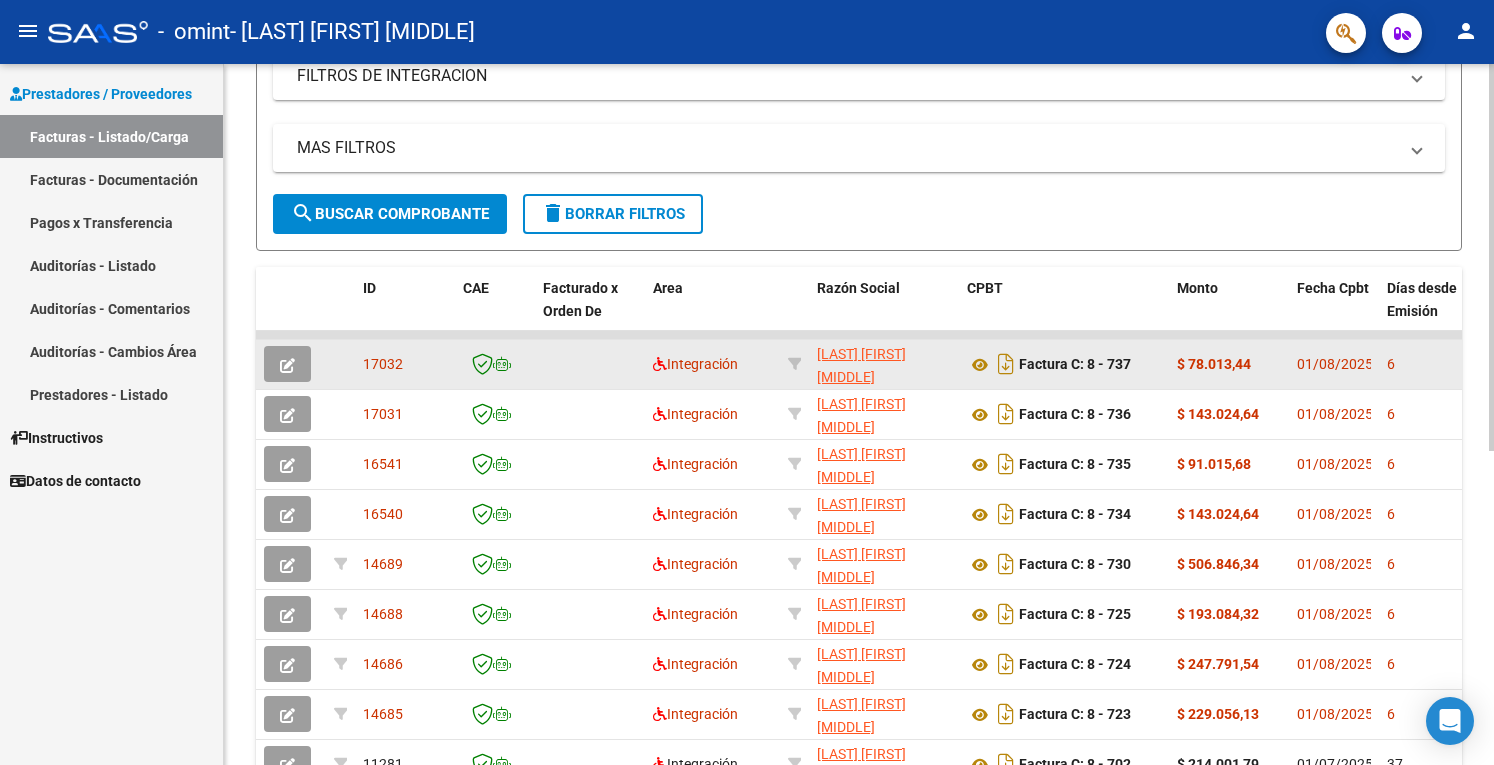click 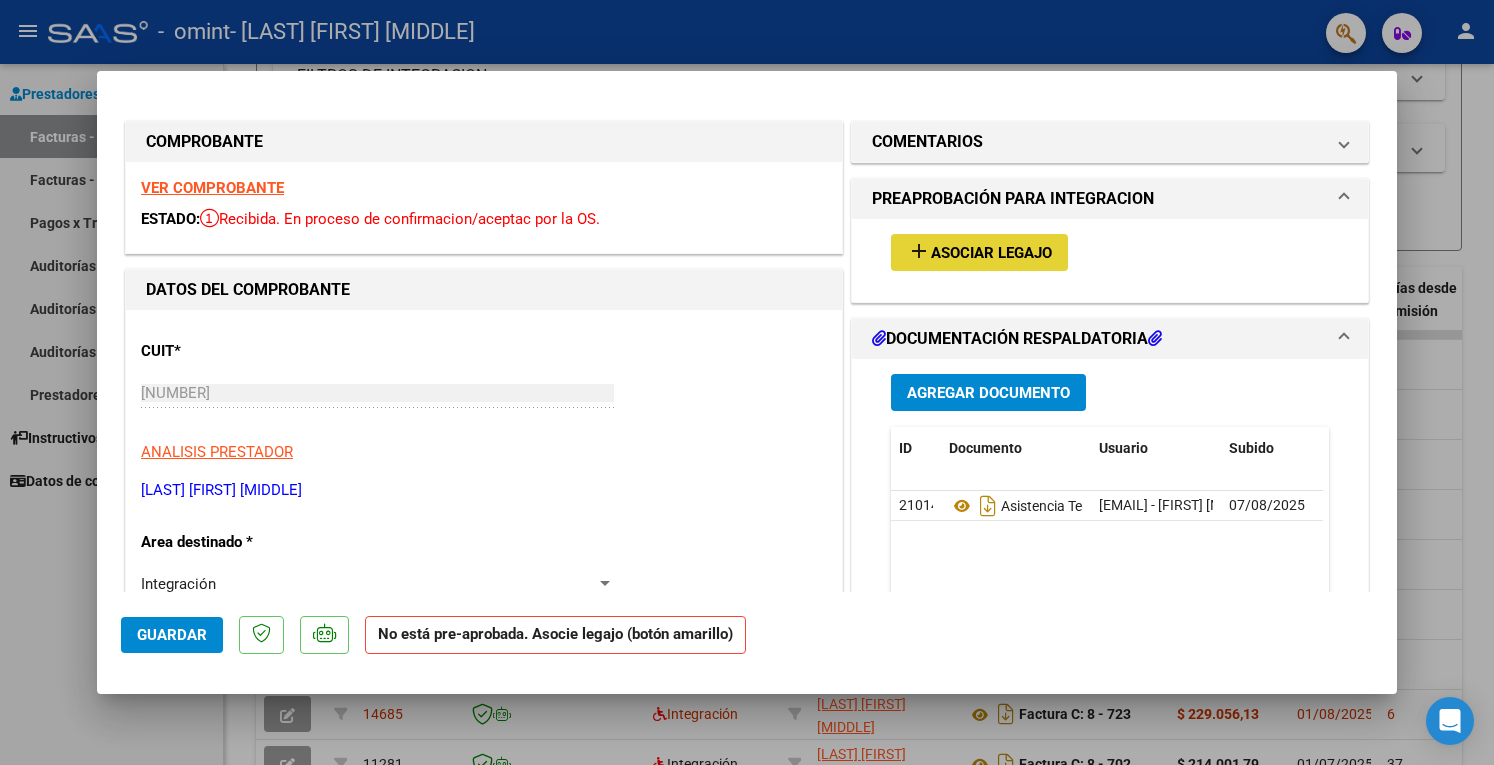 click on "Asociar Legajo" at bounding box center (991, 253) 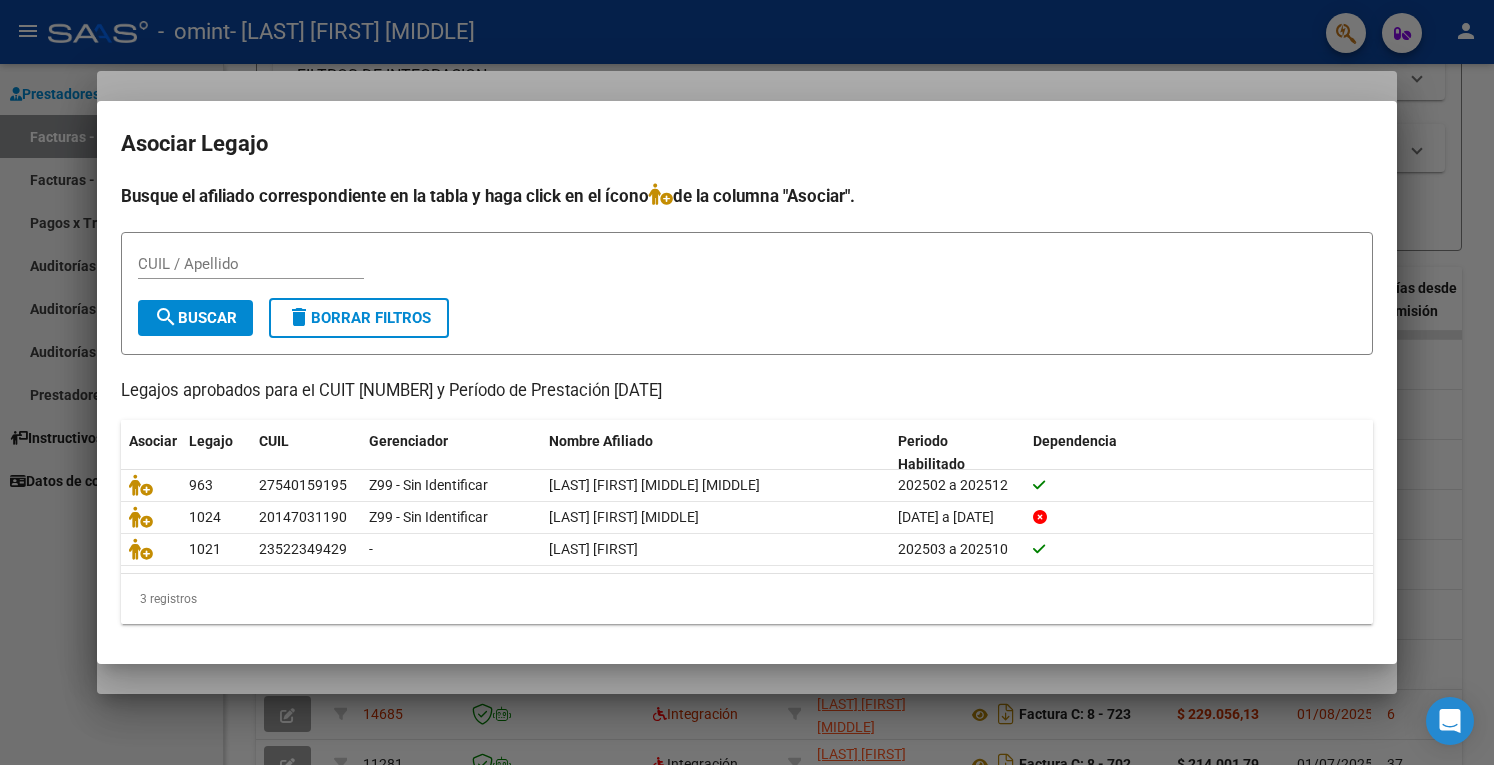 click at bounding box center (747, 382) 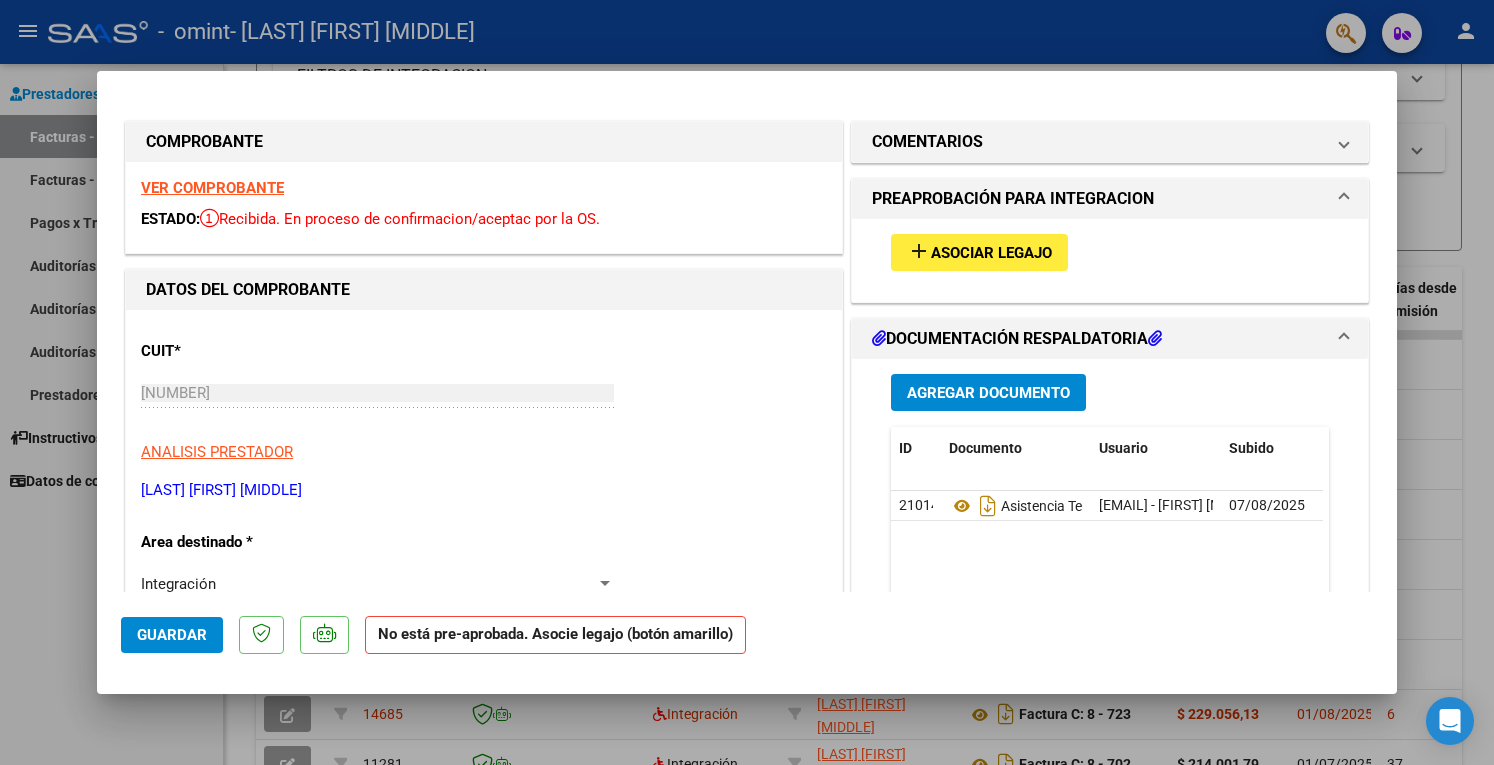 click at bounding box center [747, 382] 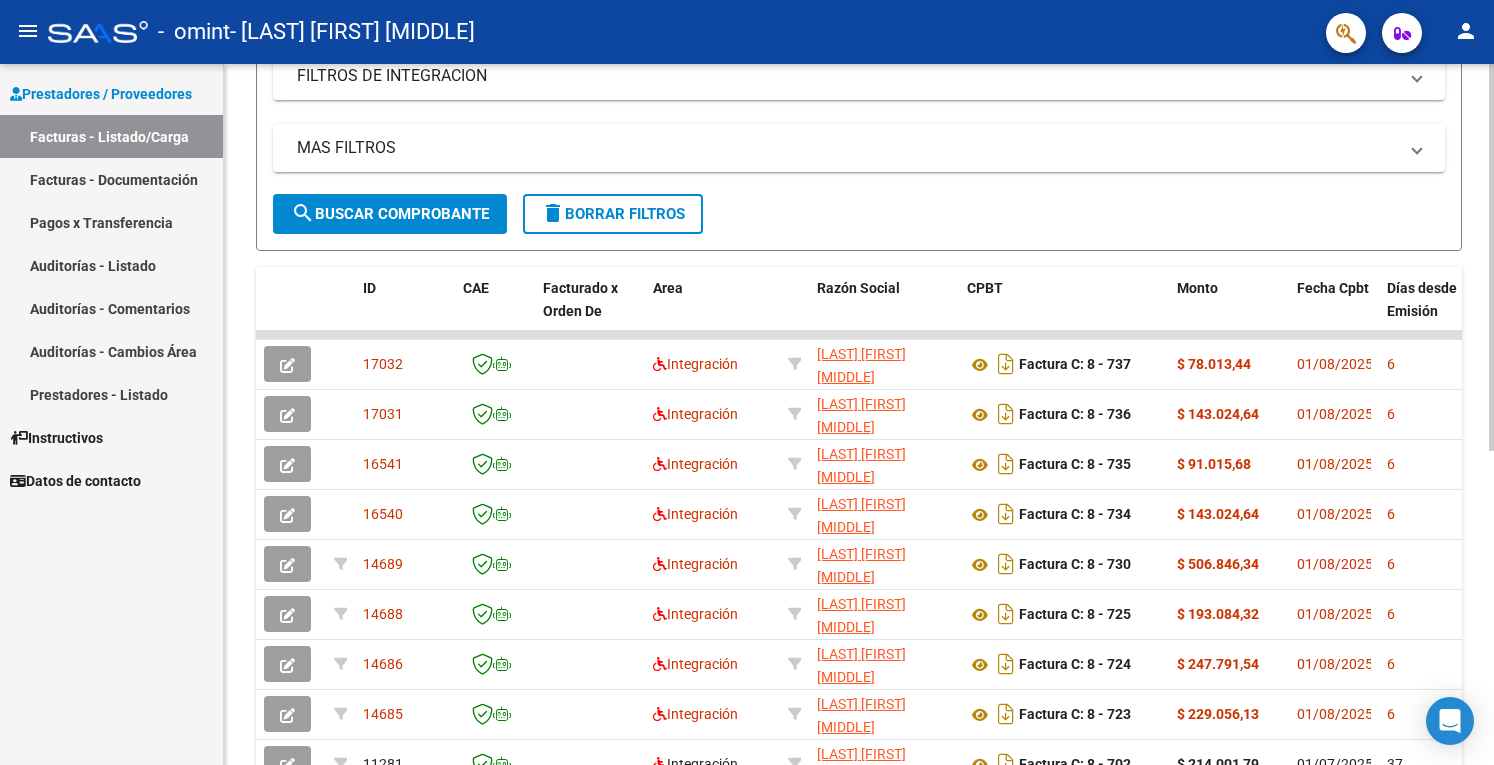 scroll, scrollTop: 460, scrollLeft: 0, axis: vertical 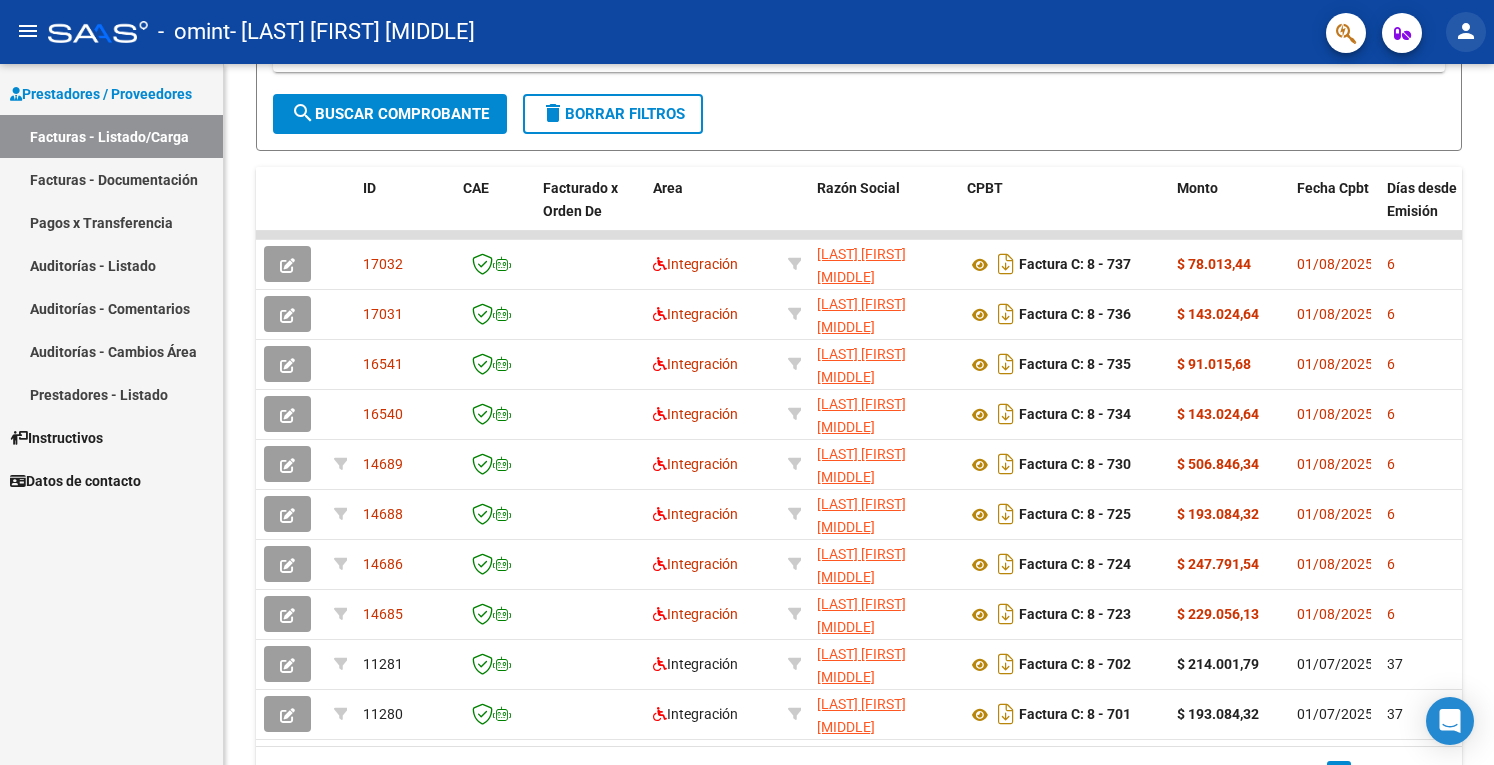 click on "person" 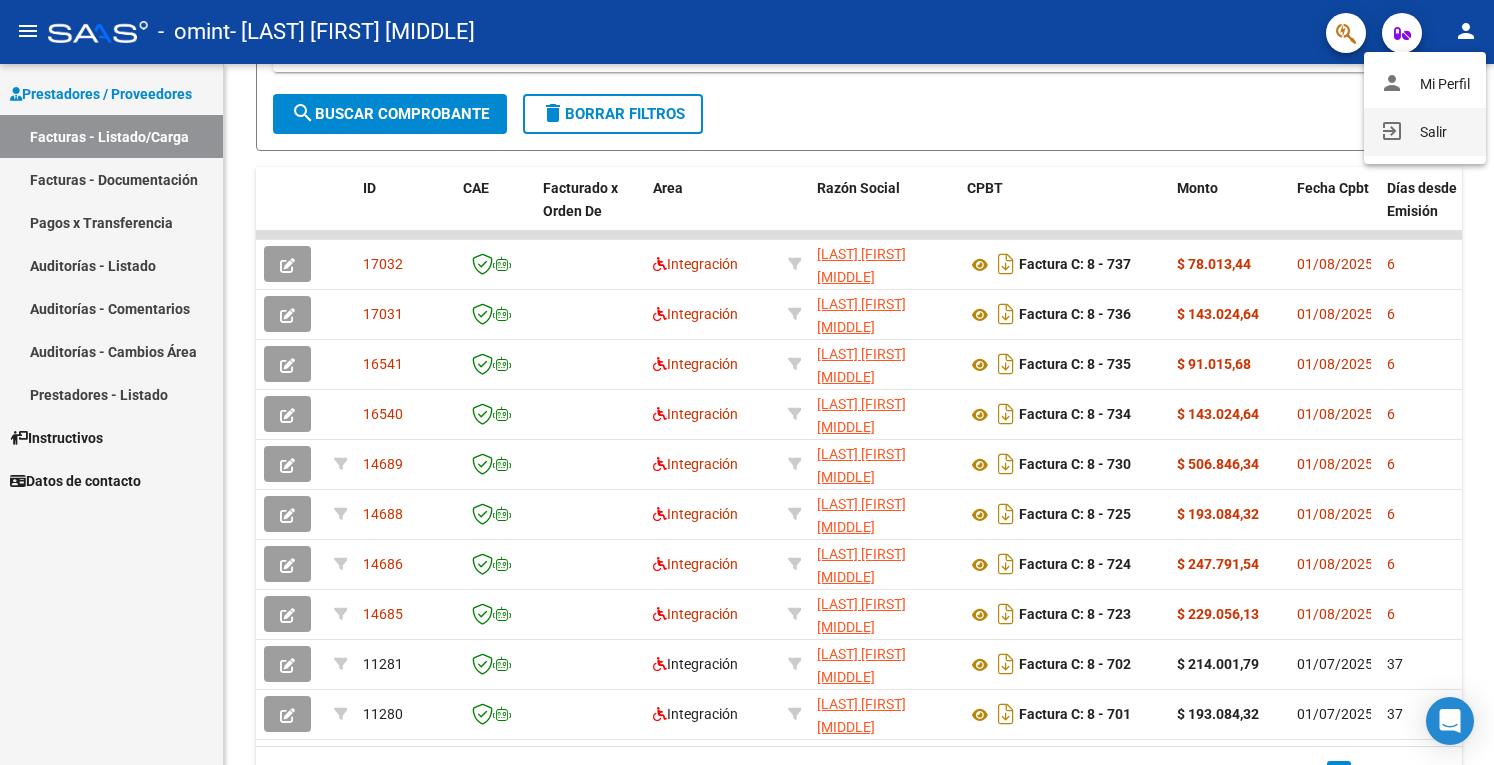 click on "exit_to_app  Salir" at bounding box center [1425, 132] 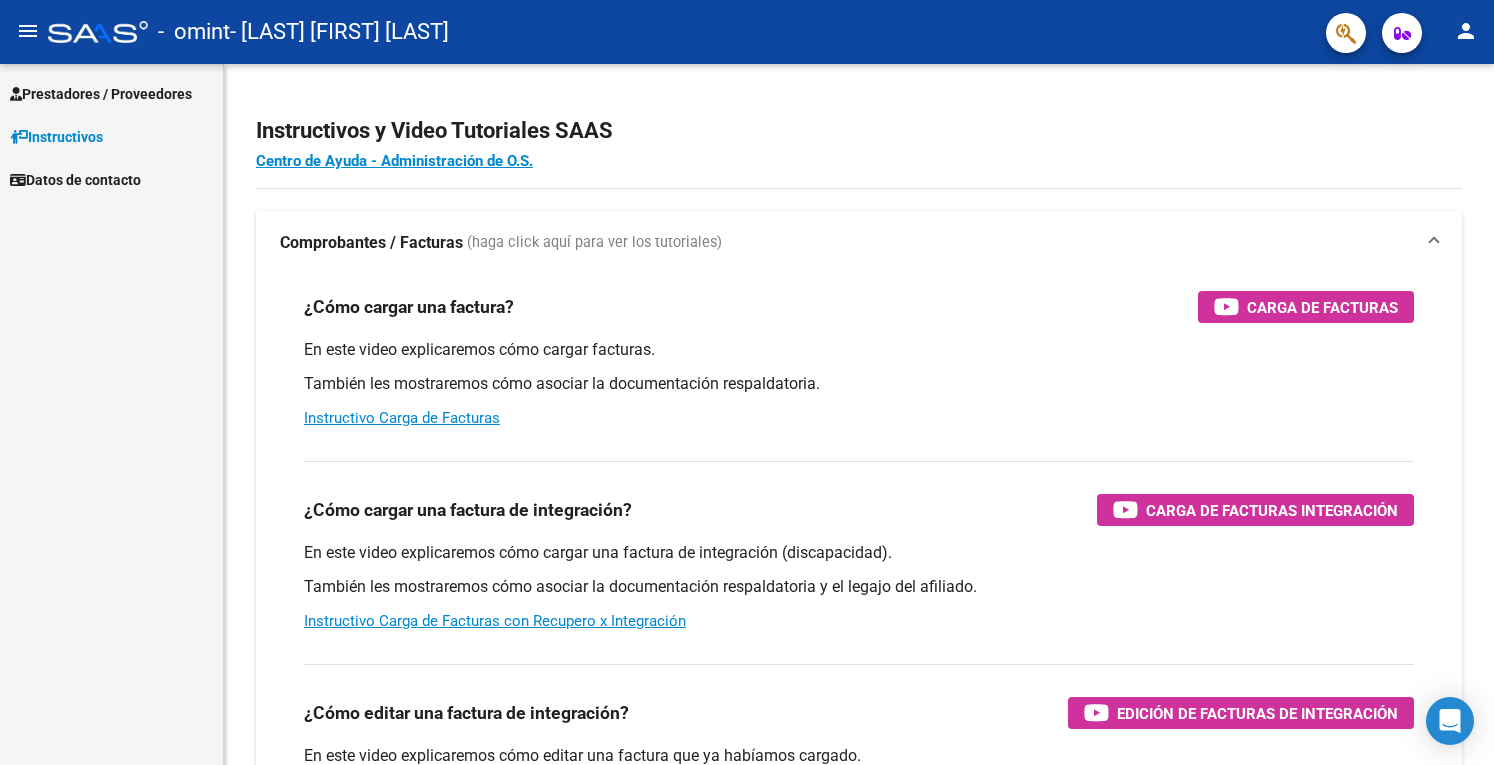 scroll, scrollTop: 0, scrollLeft: 0, axis: both 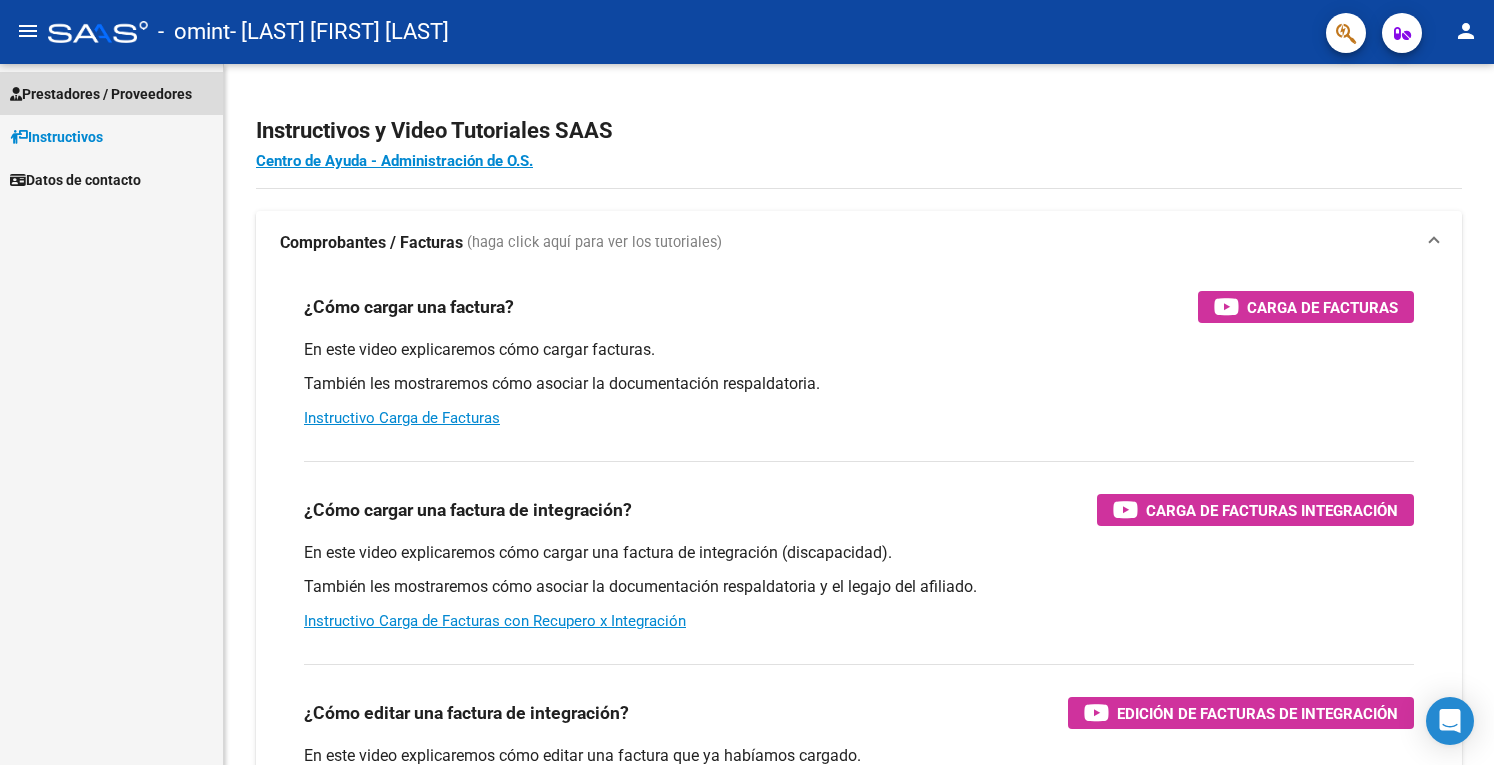 click on "Prestadores / Proveedores" at bounding box center [101, 94] 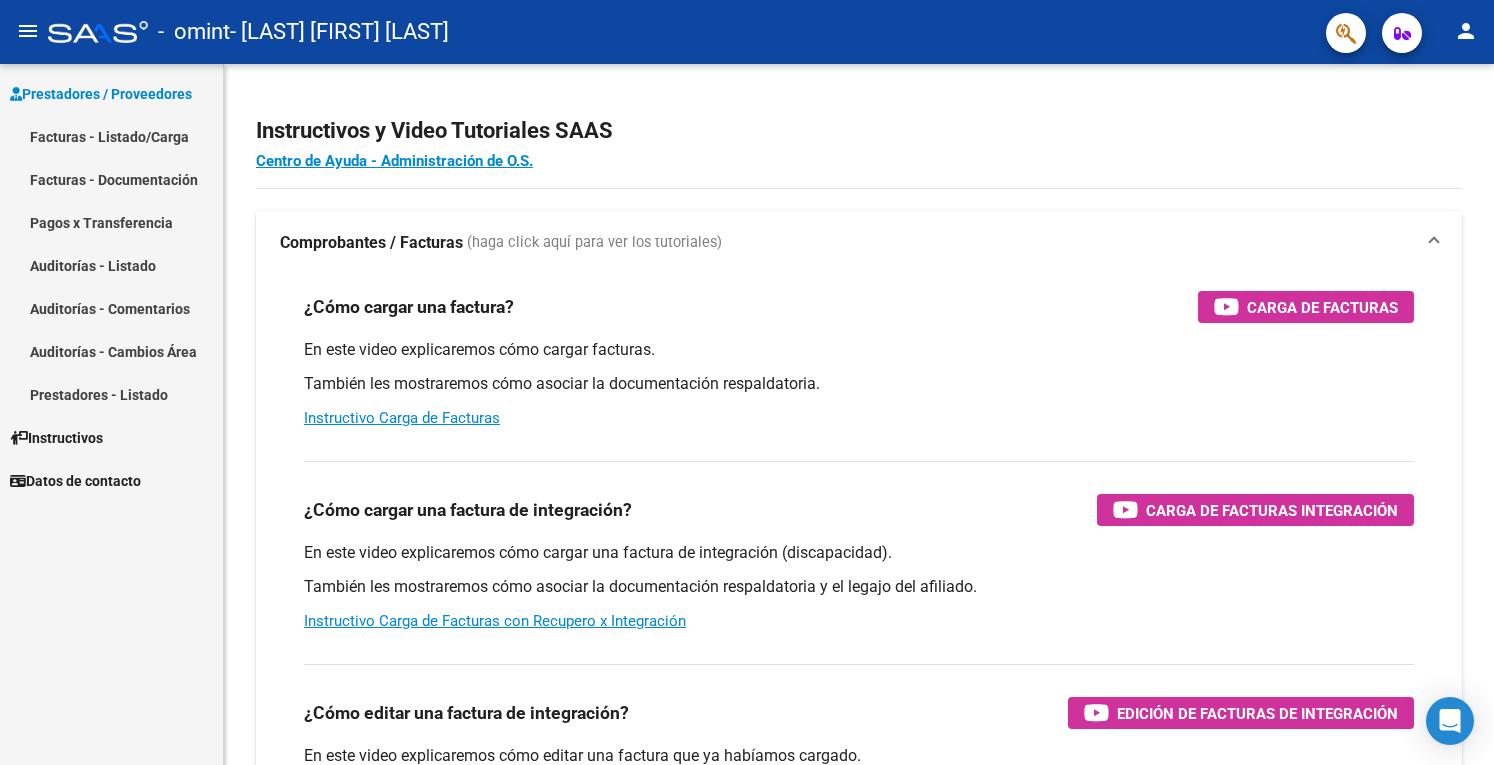 click on "Facturas - Listado/Carga" at bounding box center (111, 136) 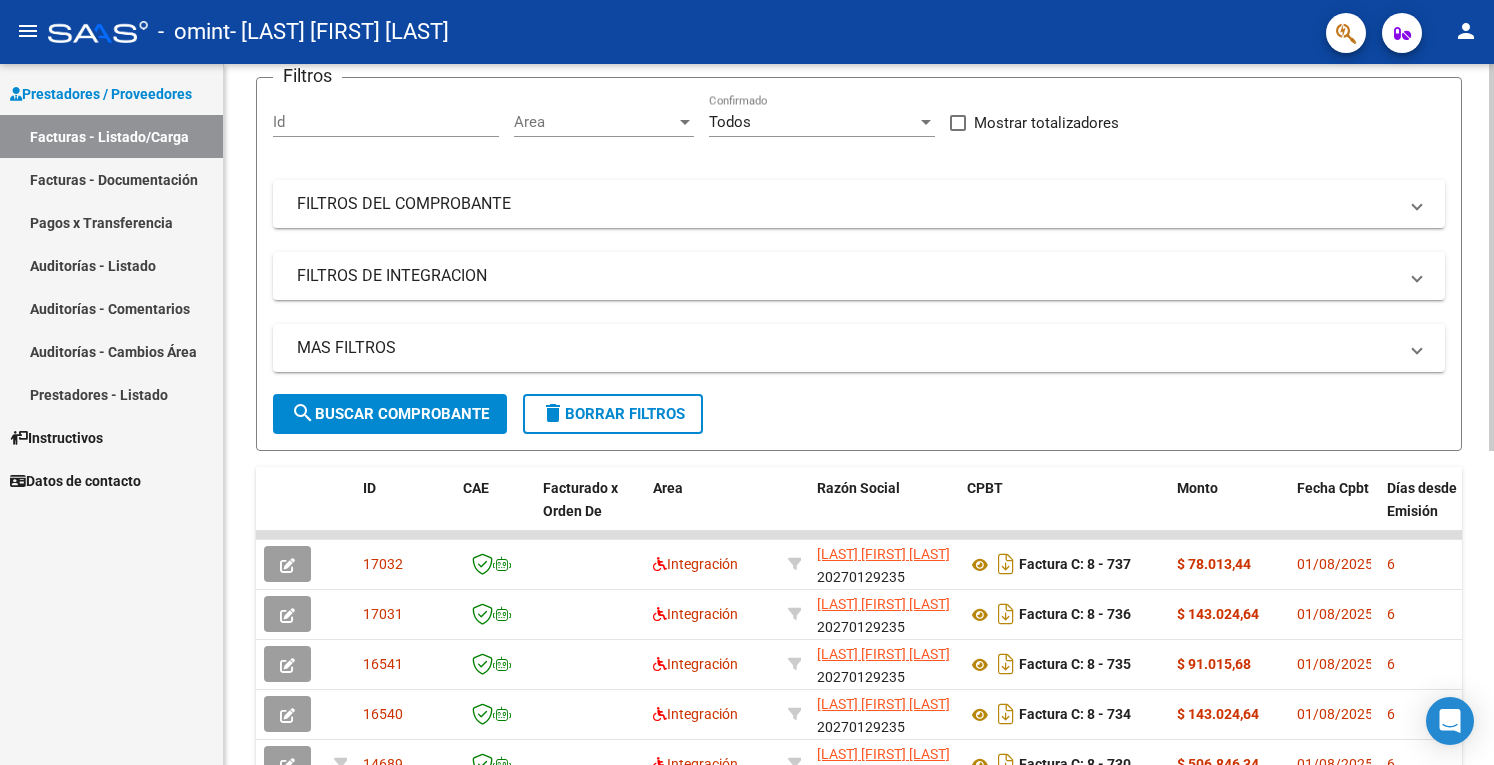 scroll, scrollTop: 200, scrollLeft: 0, axis: vertical 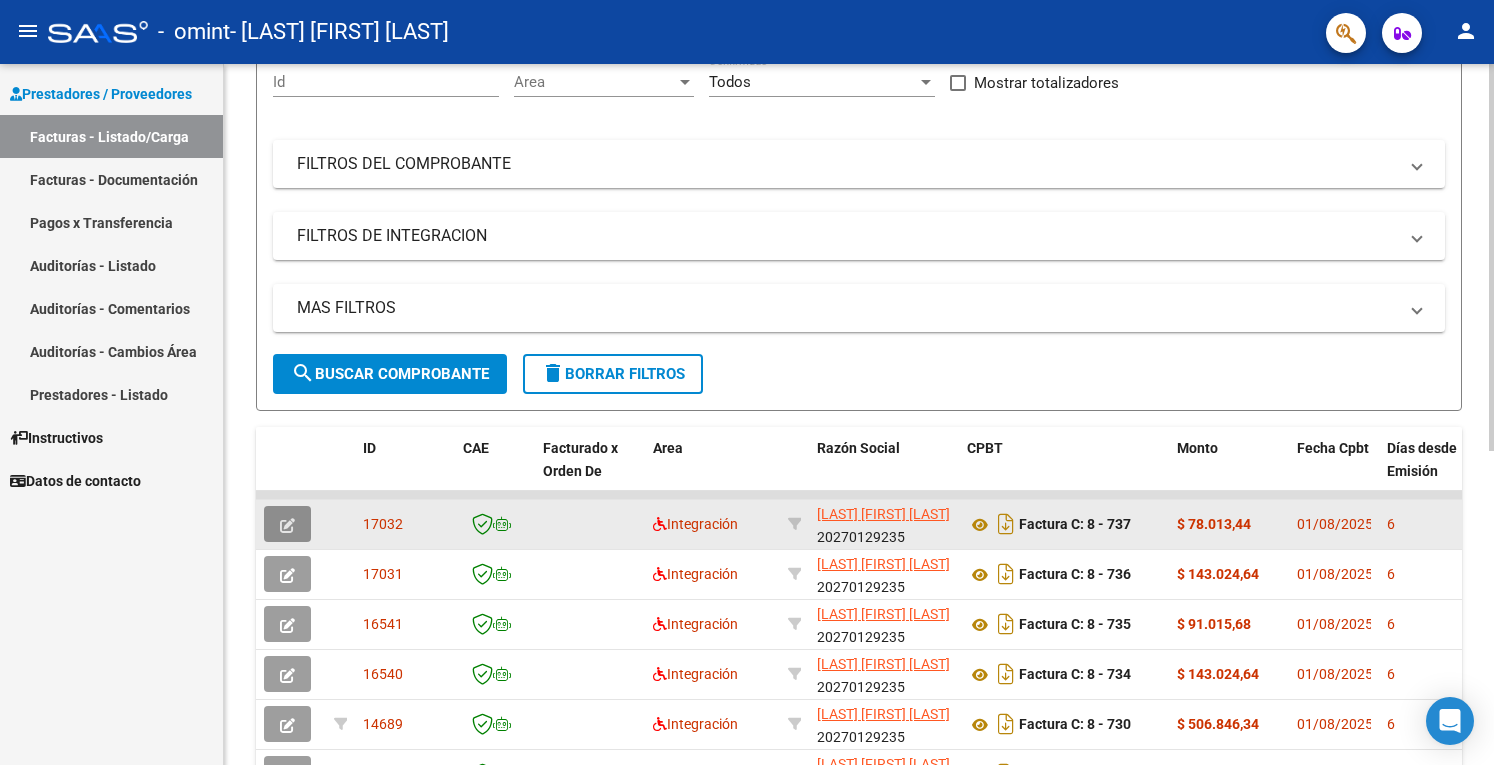 click 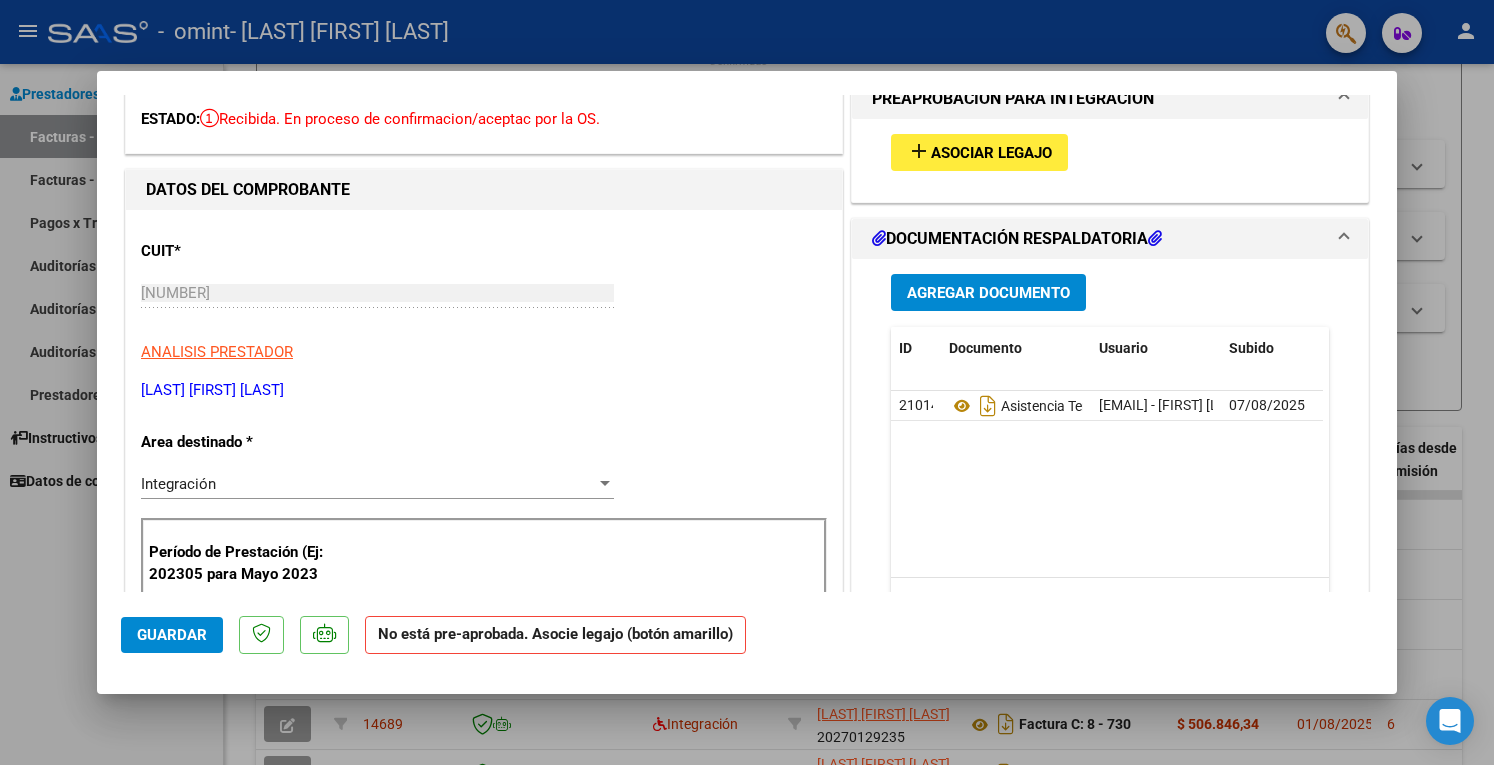 scroll, scrollTop: 0, scrollLeft: 0, axis: both 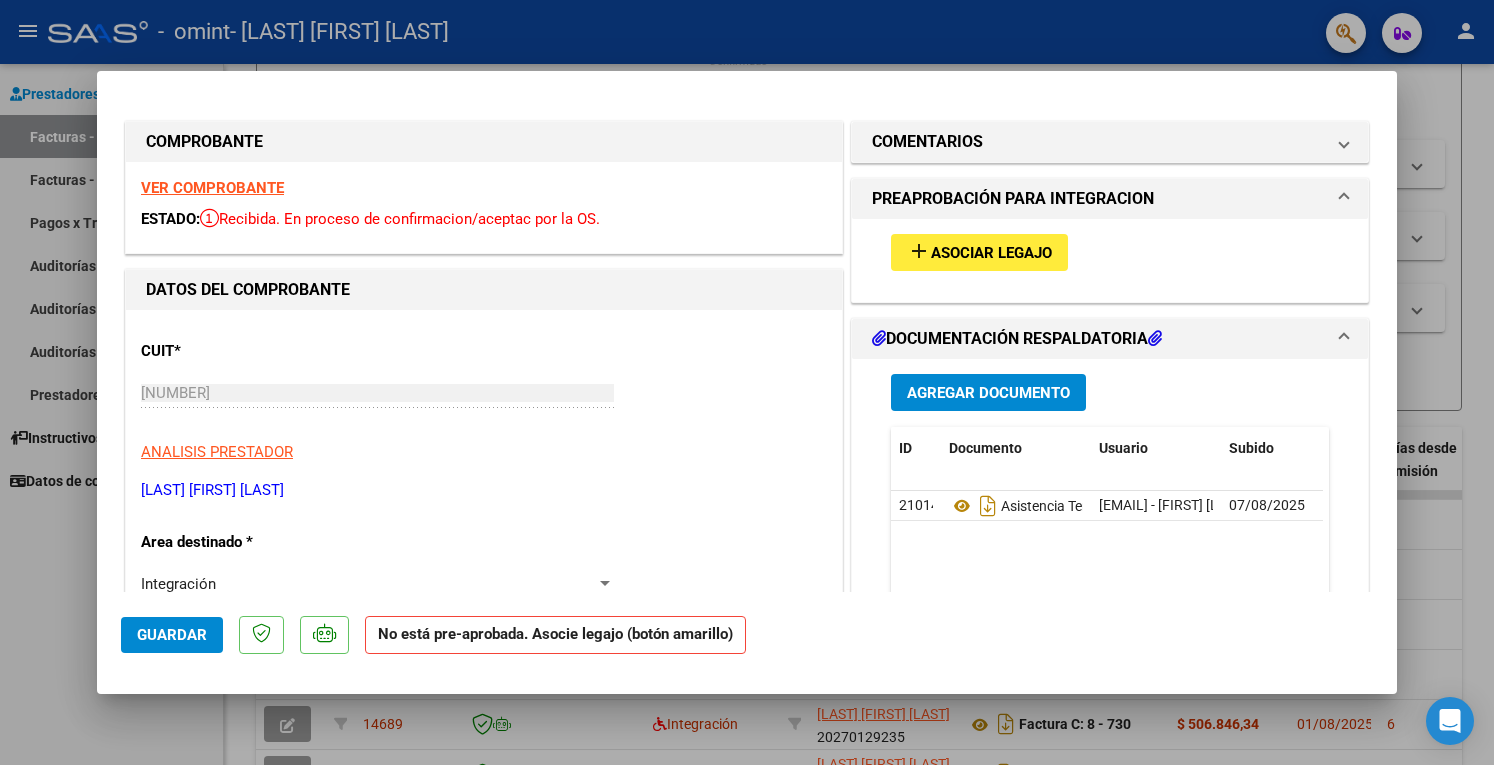 click on "Asociar Legajo" at bounding box center (991, 253) 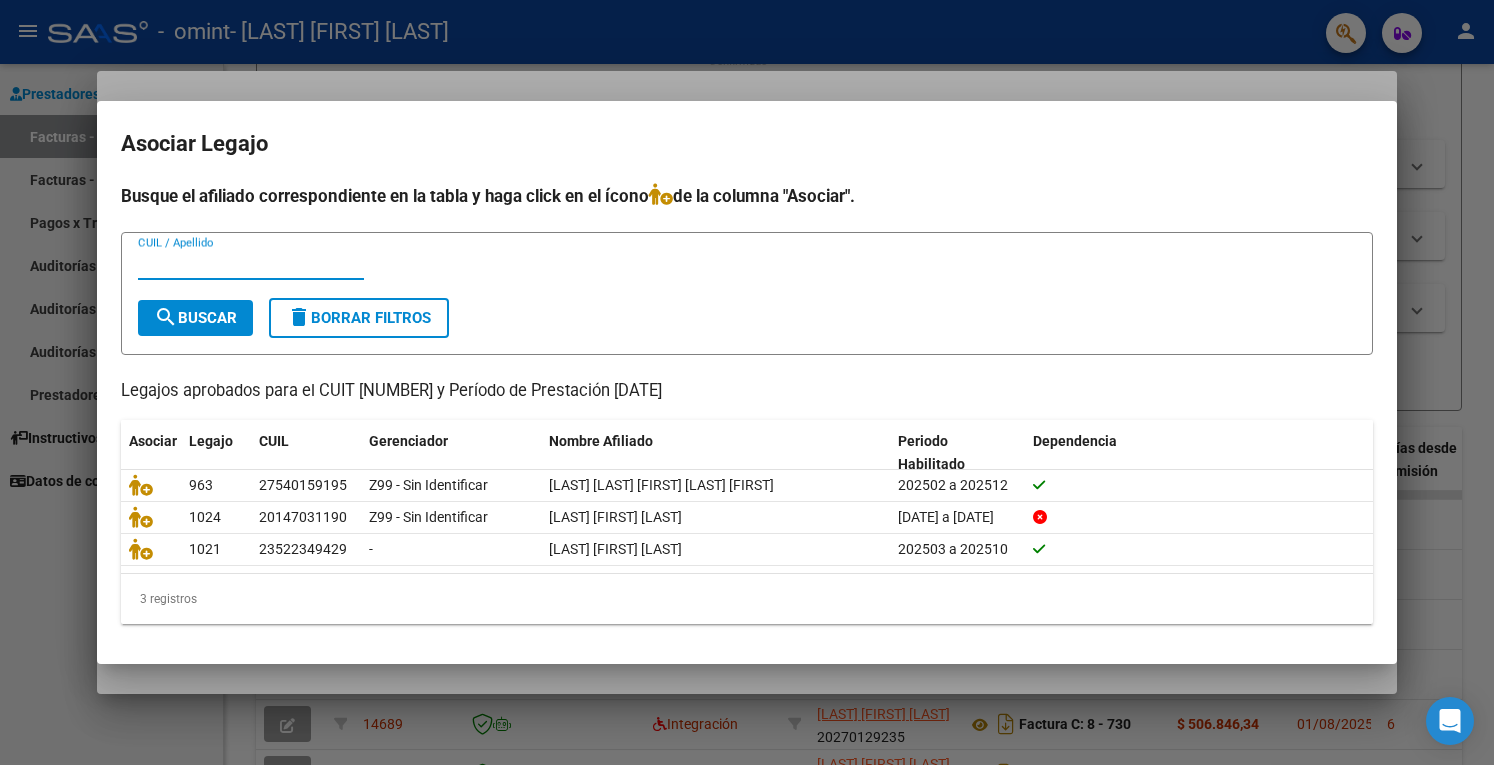 click at bounding box center [747, 382] 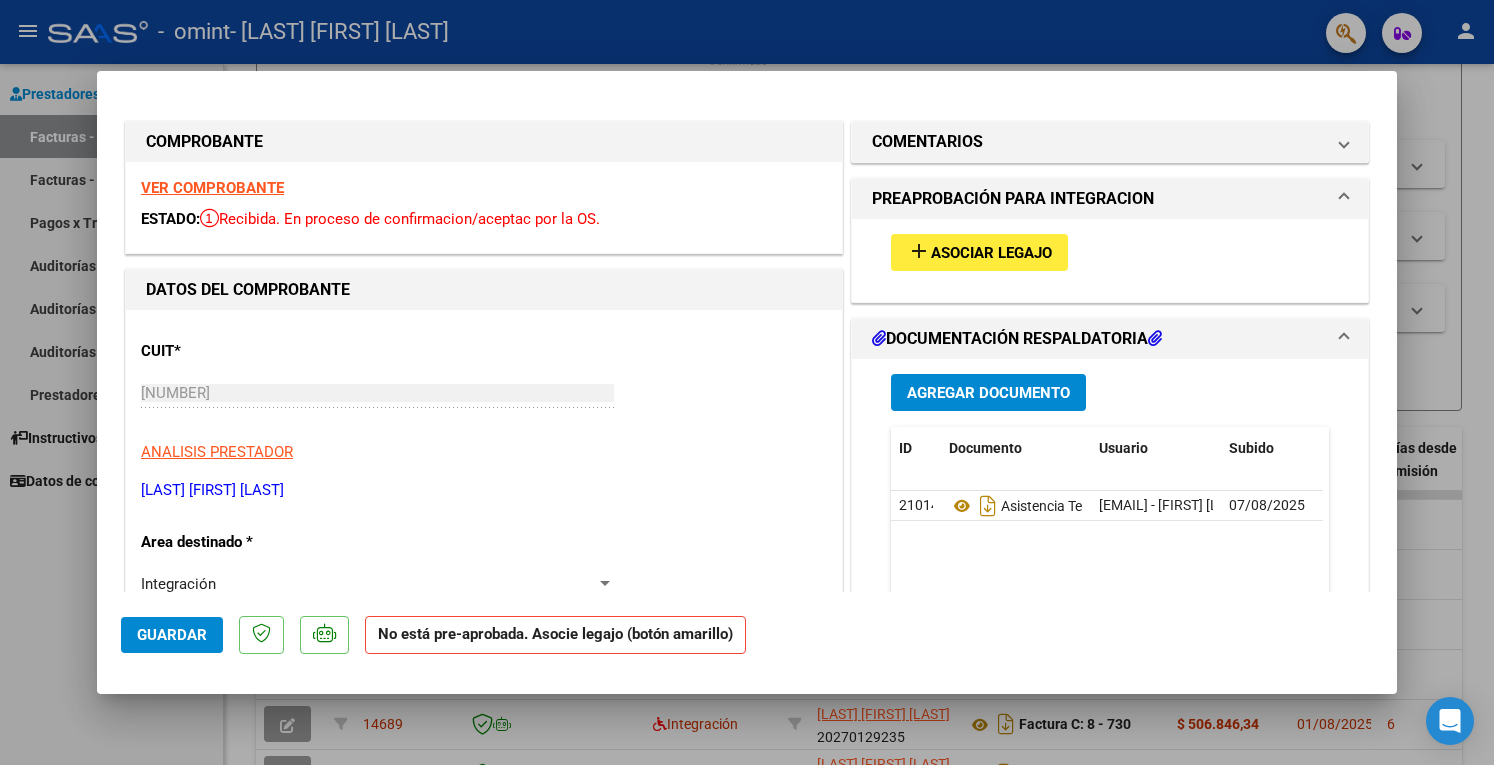 click at bounding box center (747, 382) 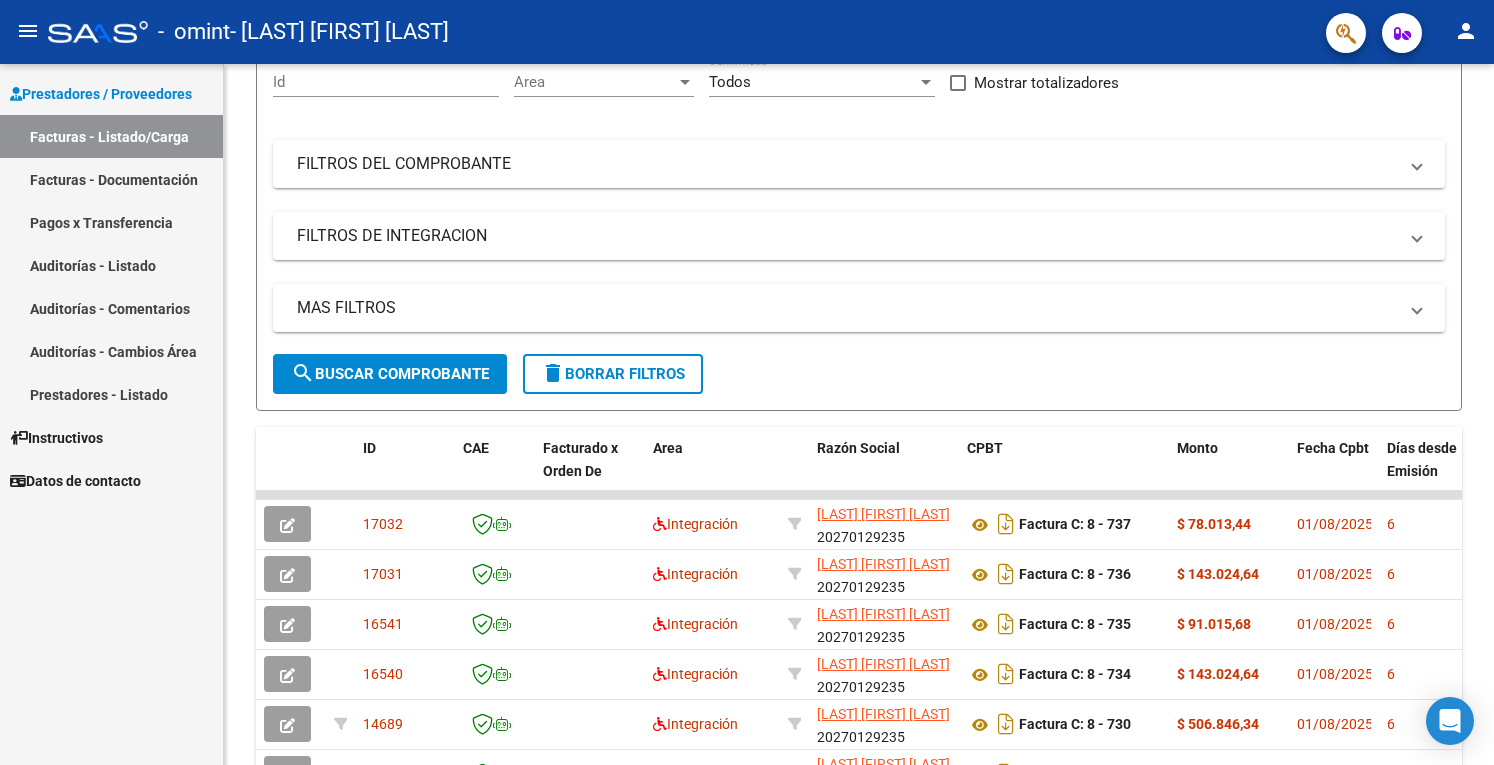 click on "Pagos x Transferencia" at bounding box center [111, 222] 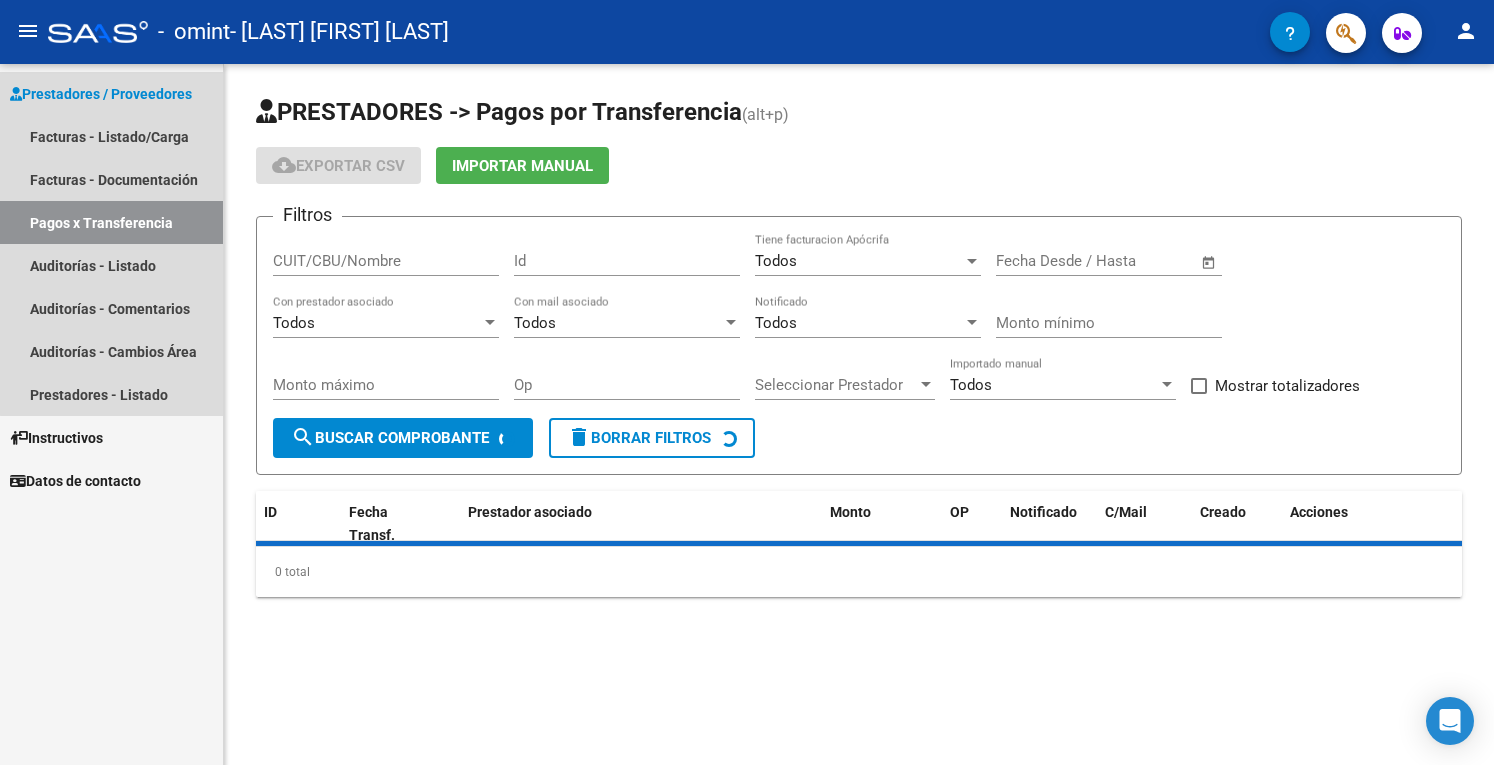 scroll, scrollTop: 0, scrollLeft: 0, axis: both 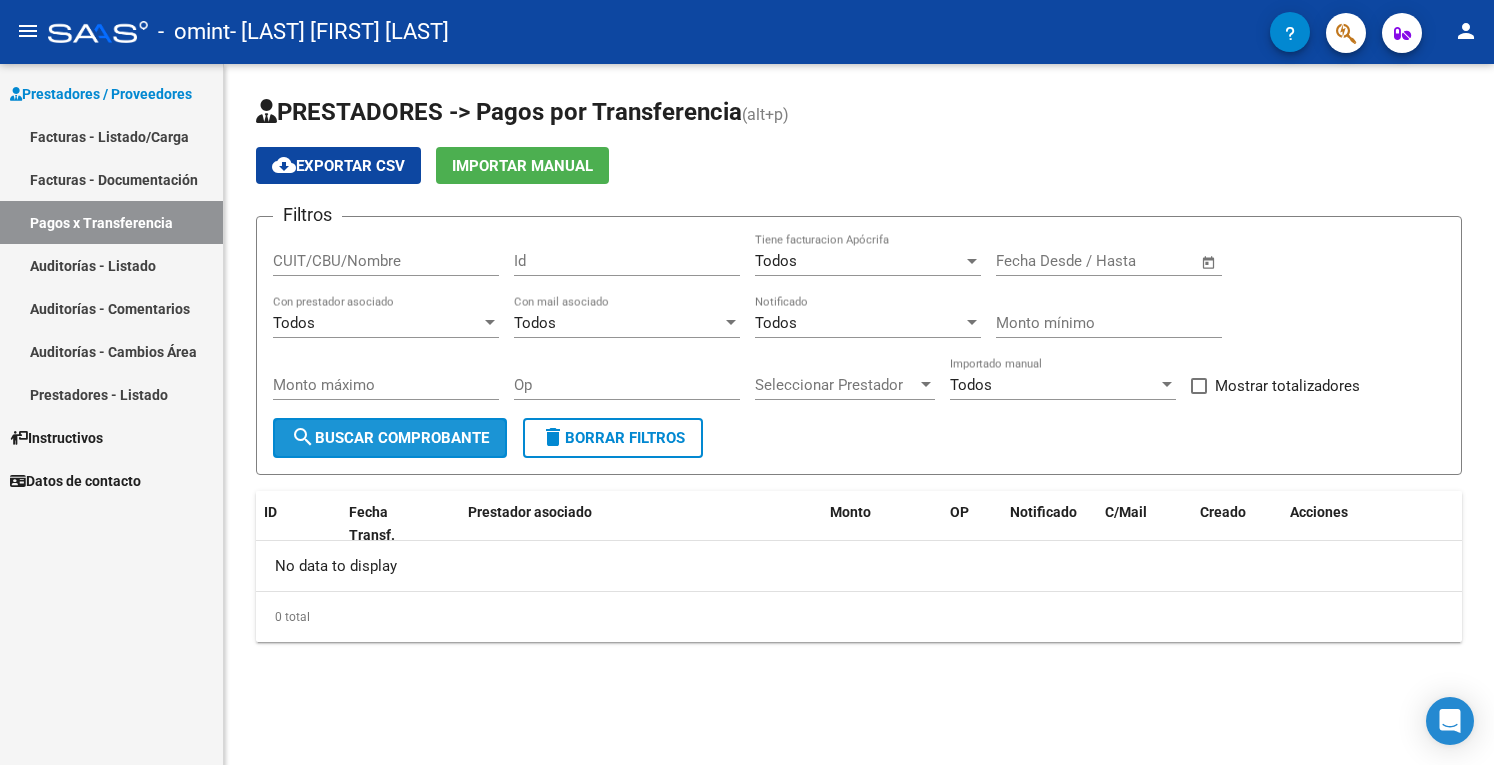 click on "search  Buscar Comprobante" 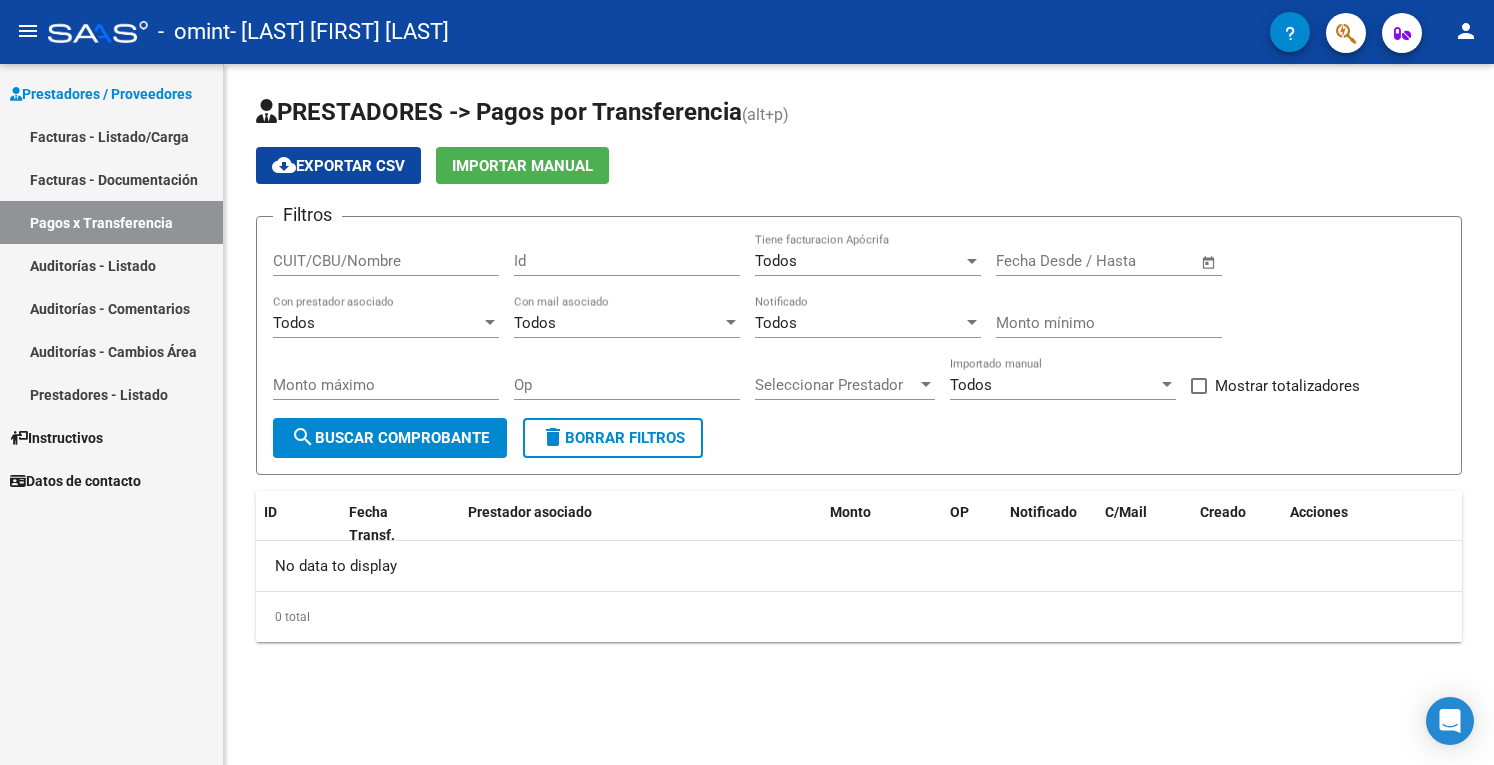 click 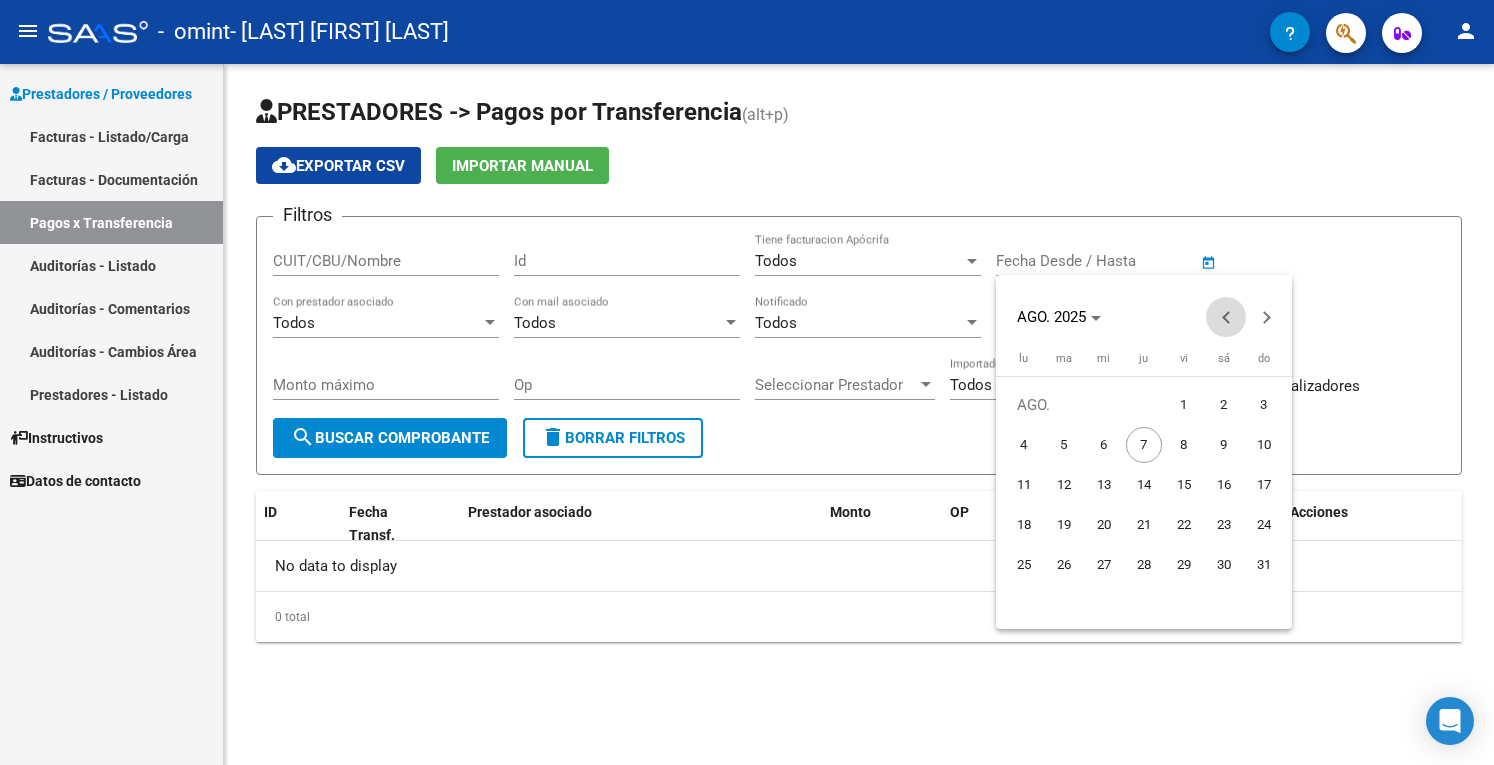 click at bounding box center [1226, 317] 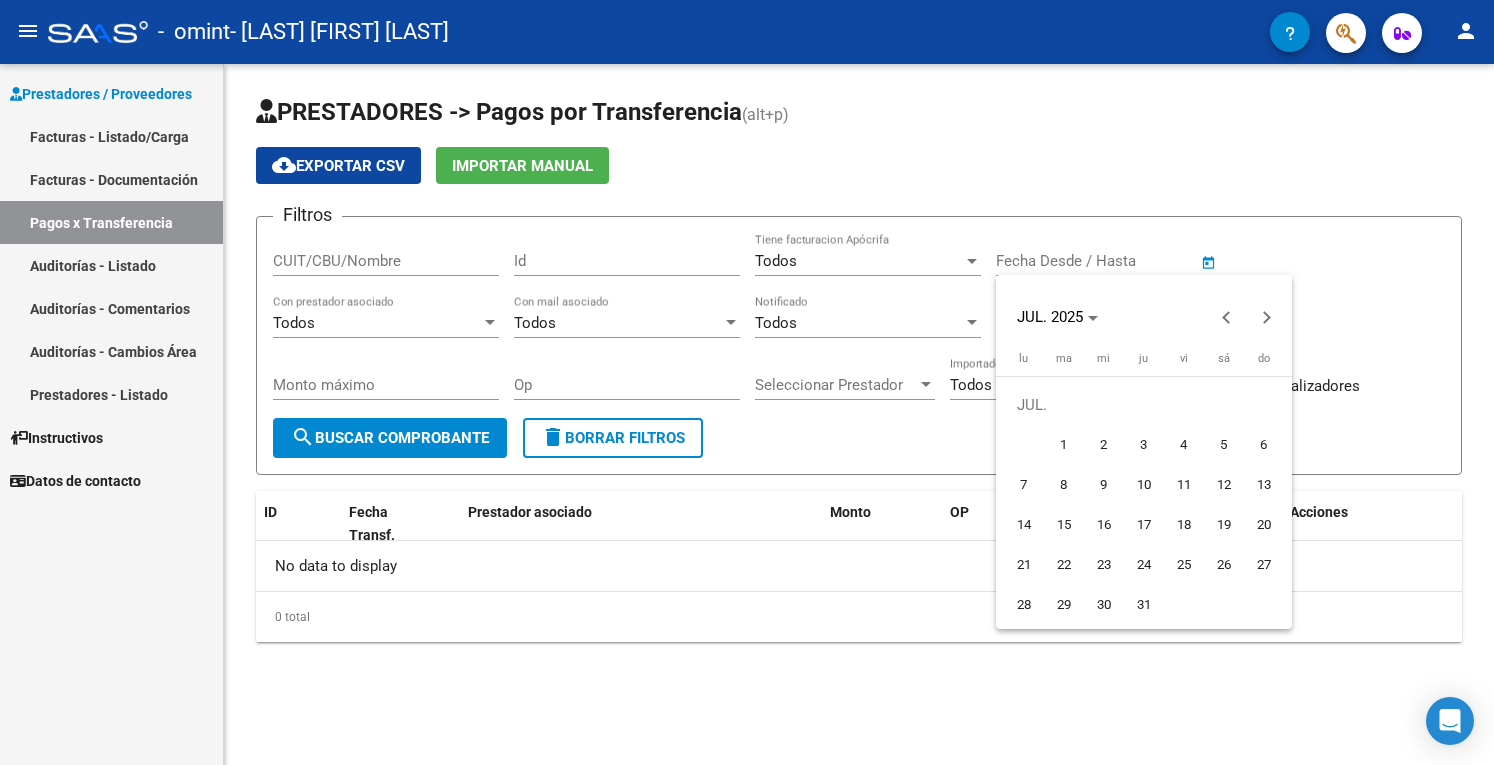 click on "1" at bounding box center (1064, 445) 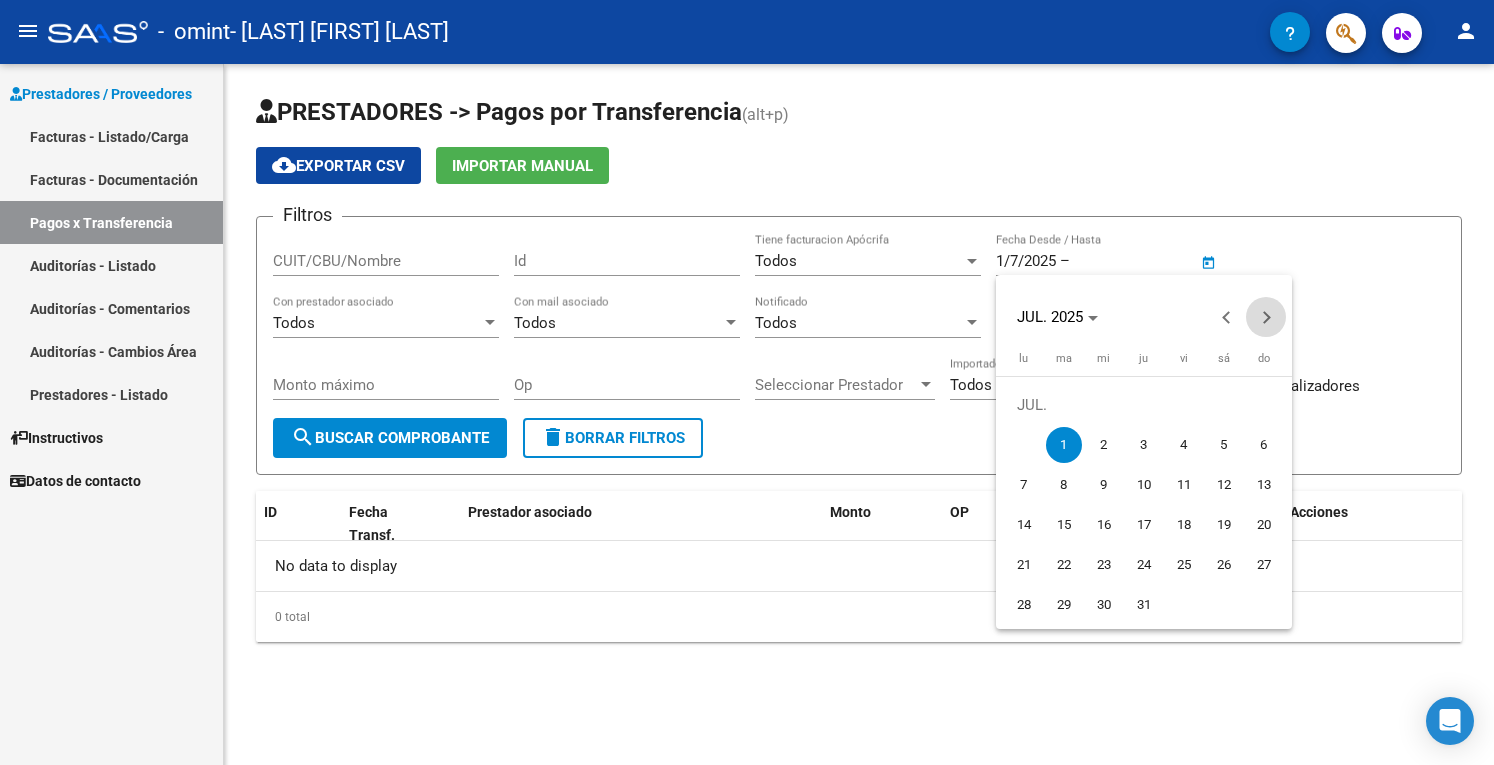 click at bounding box center (1266, 317) 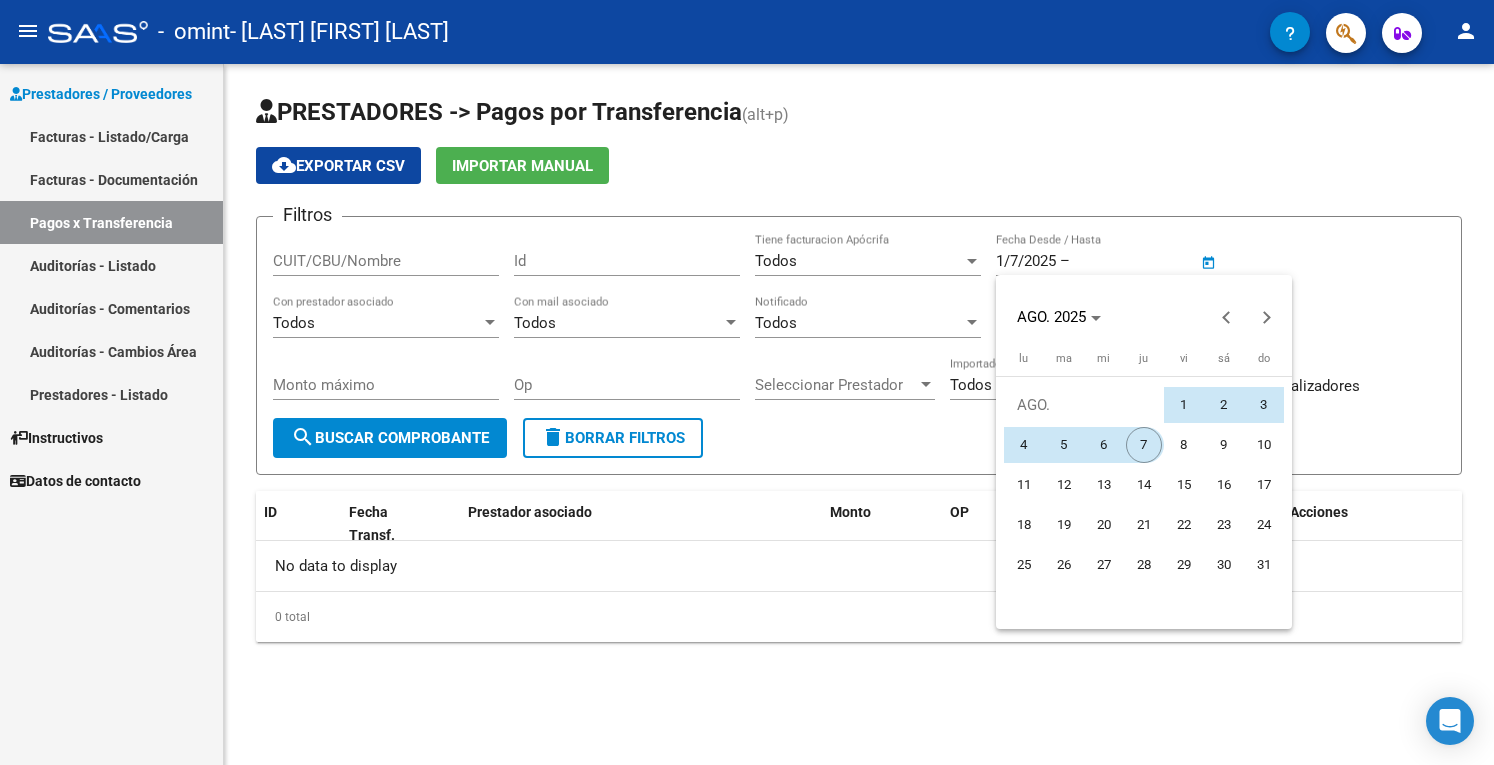 click on "7" at bounding box center [1144, 445] 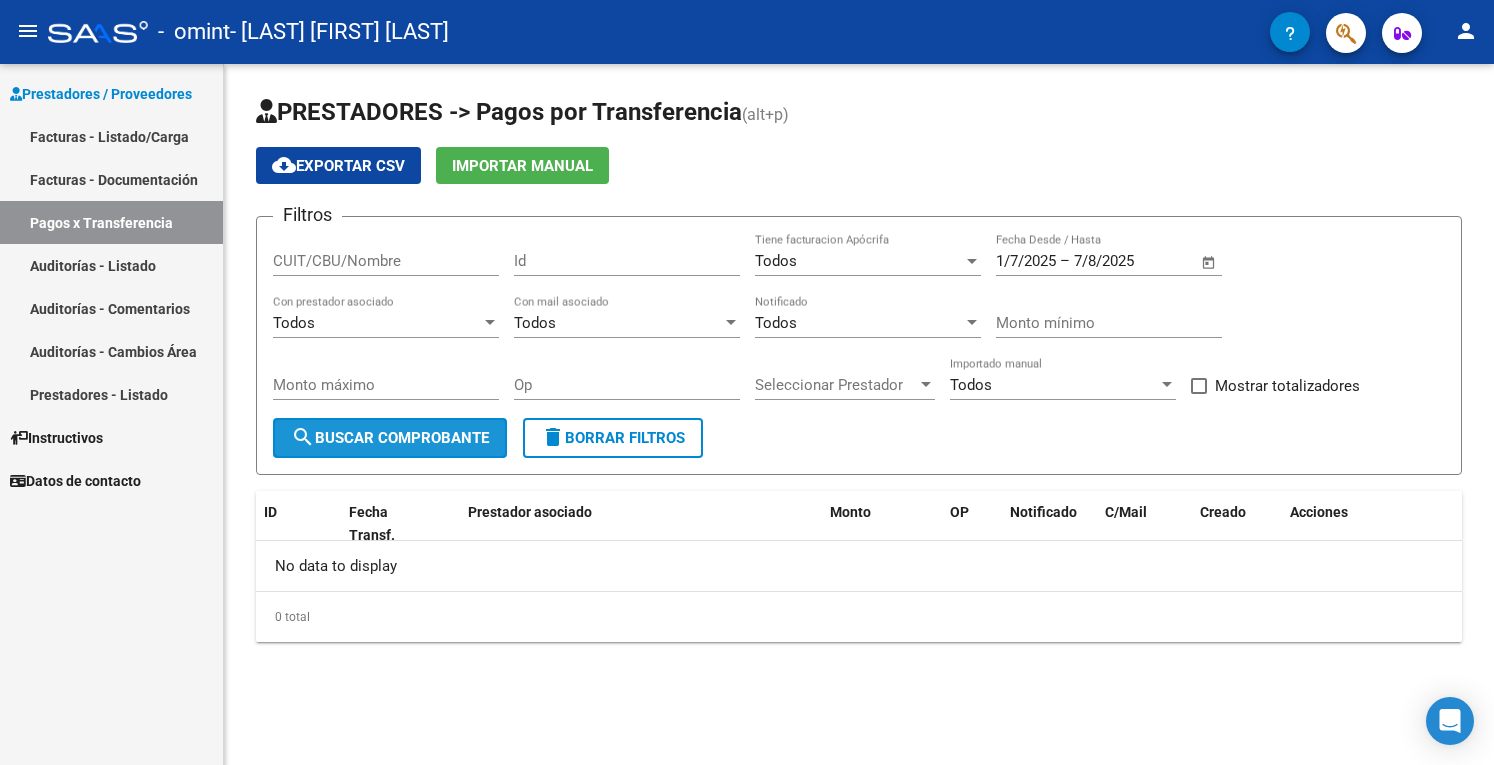 click on "search  Buscar Comprobante" 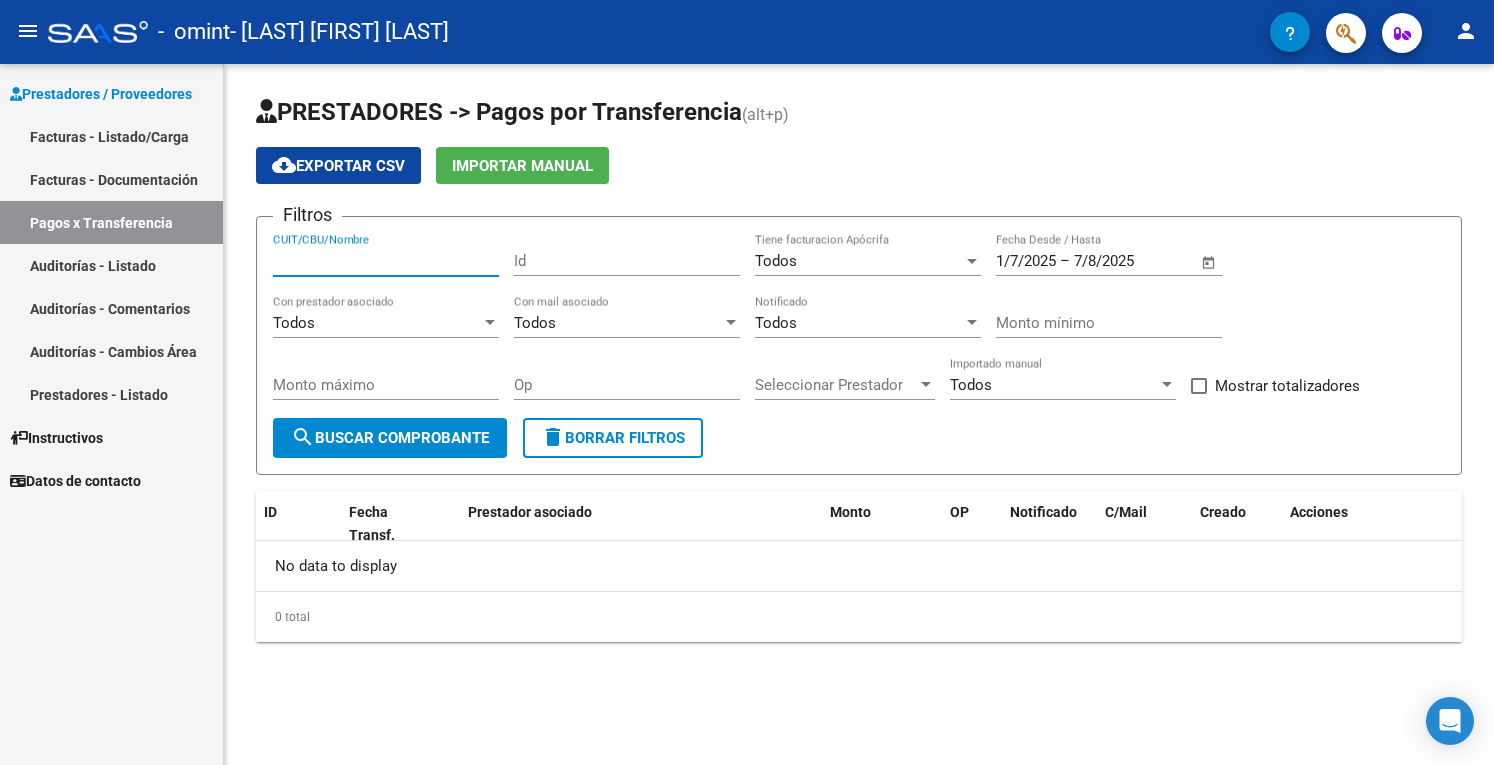 click on "CUIT/CBU/Nombre" at bounding box center [386, 261] 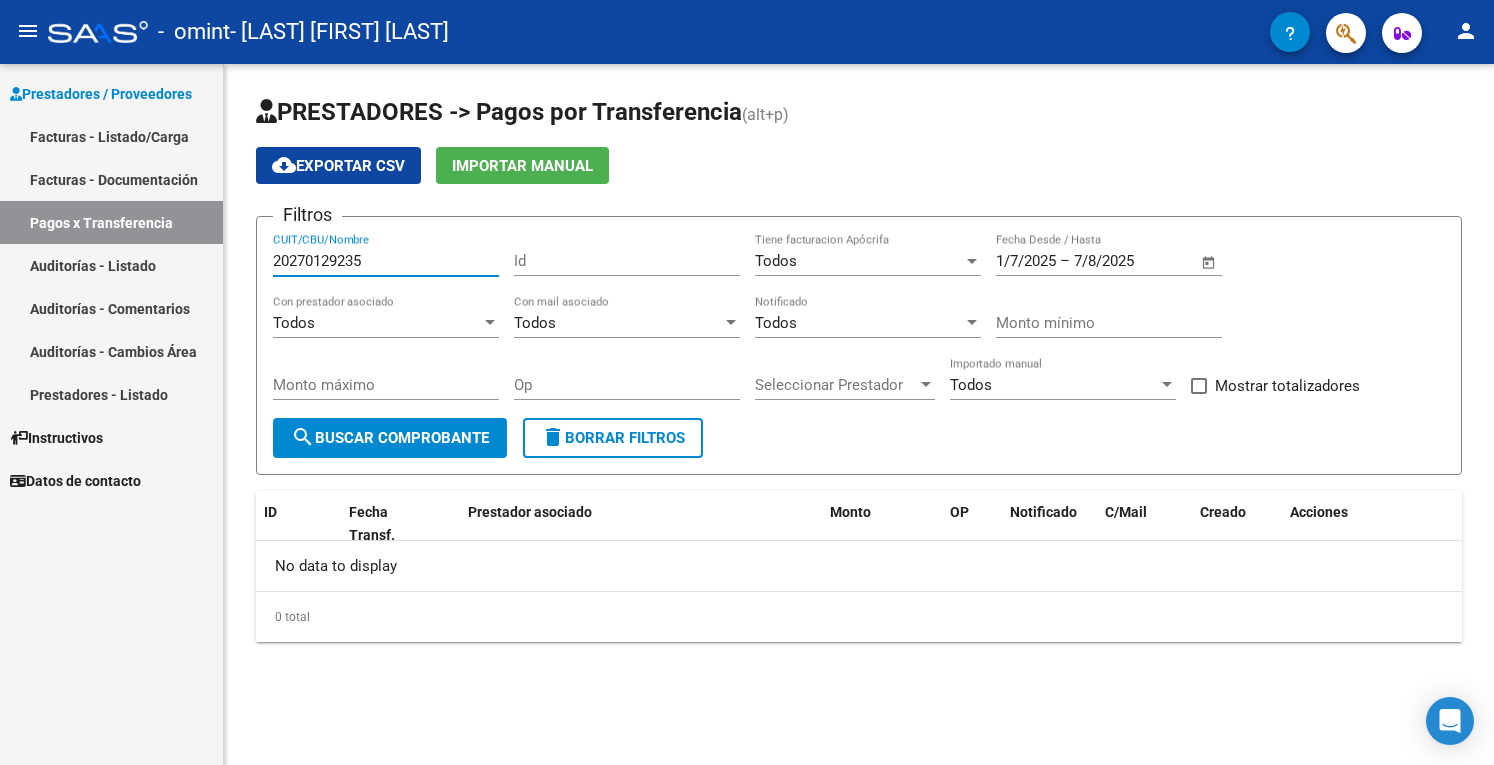 type on "20270129235" 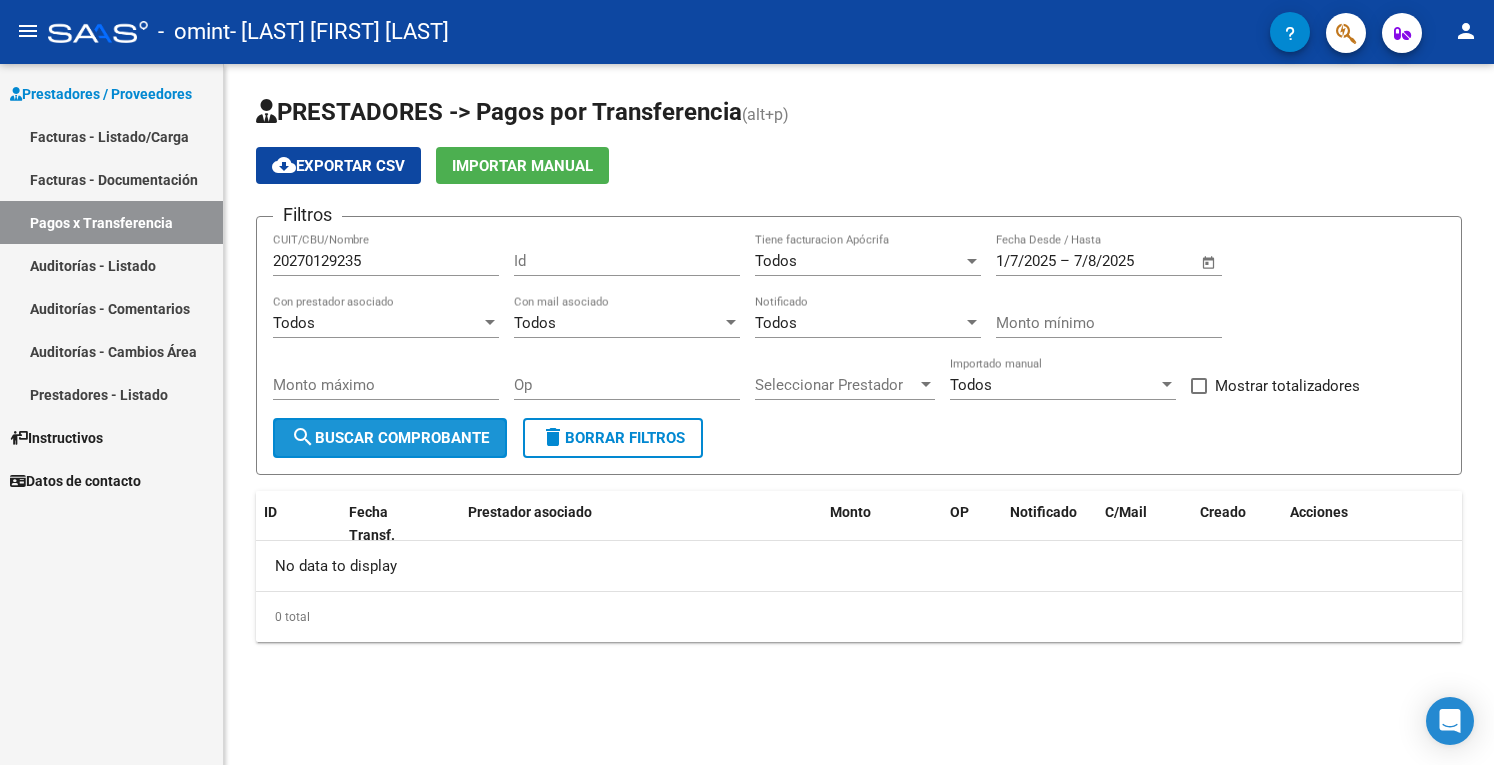 click on "search  Buscar Comprobante" 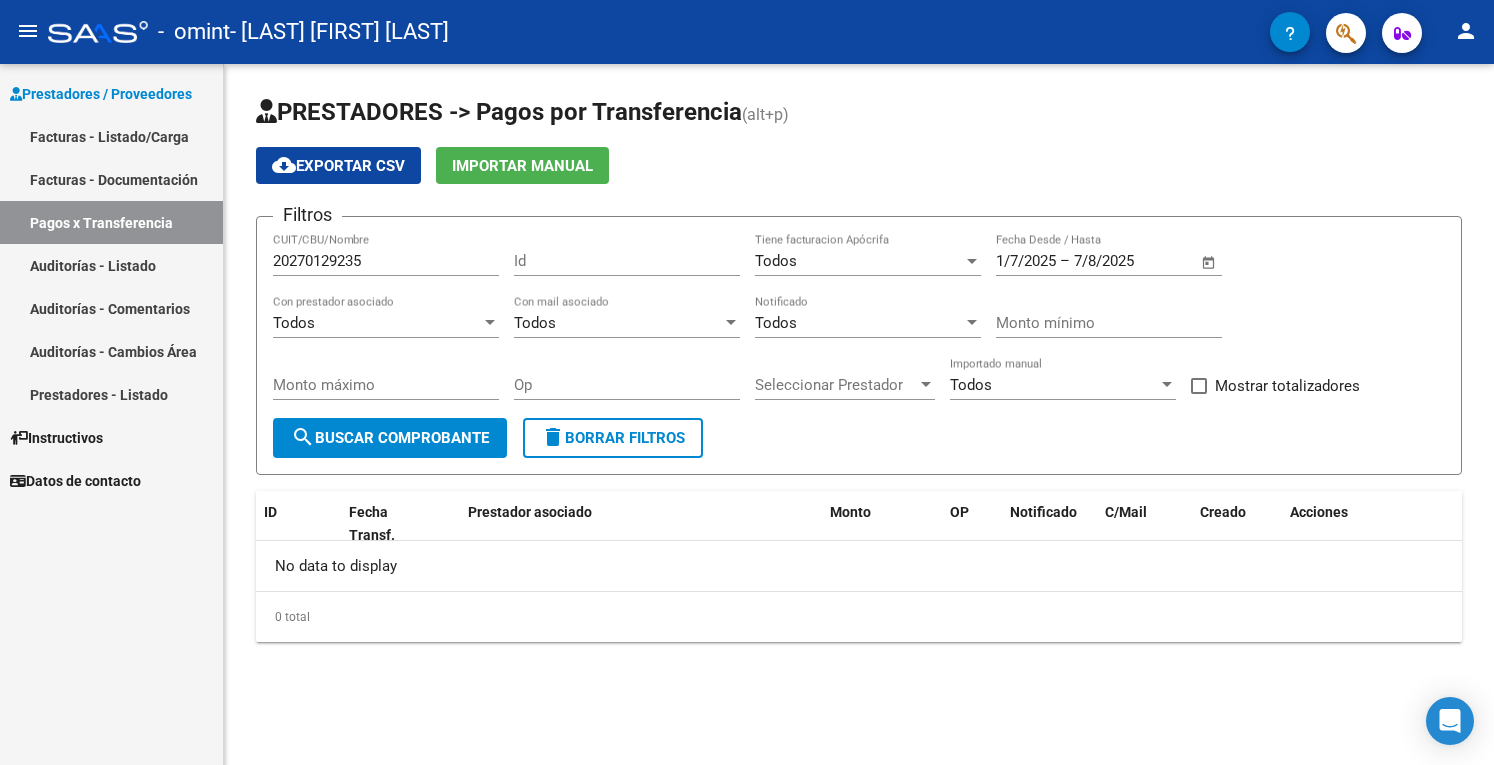 click on "Facturas - Listado/Carga" at bounding box center (111, 136) 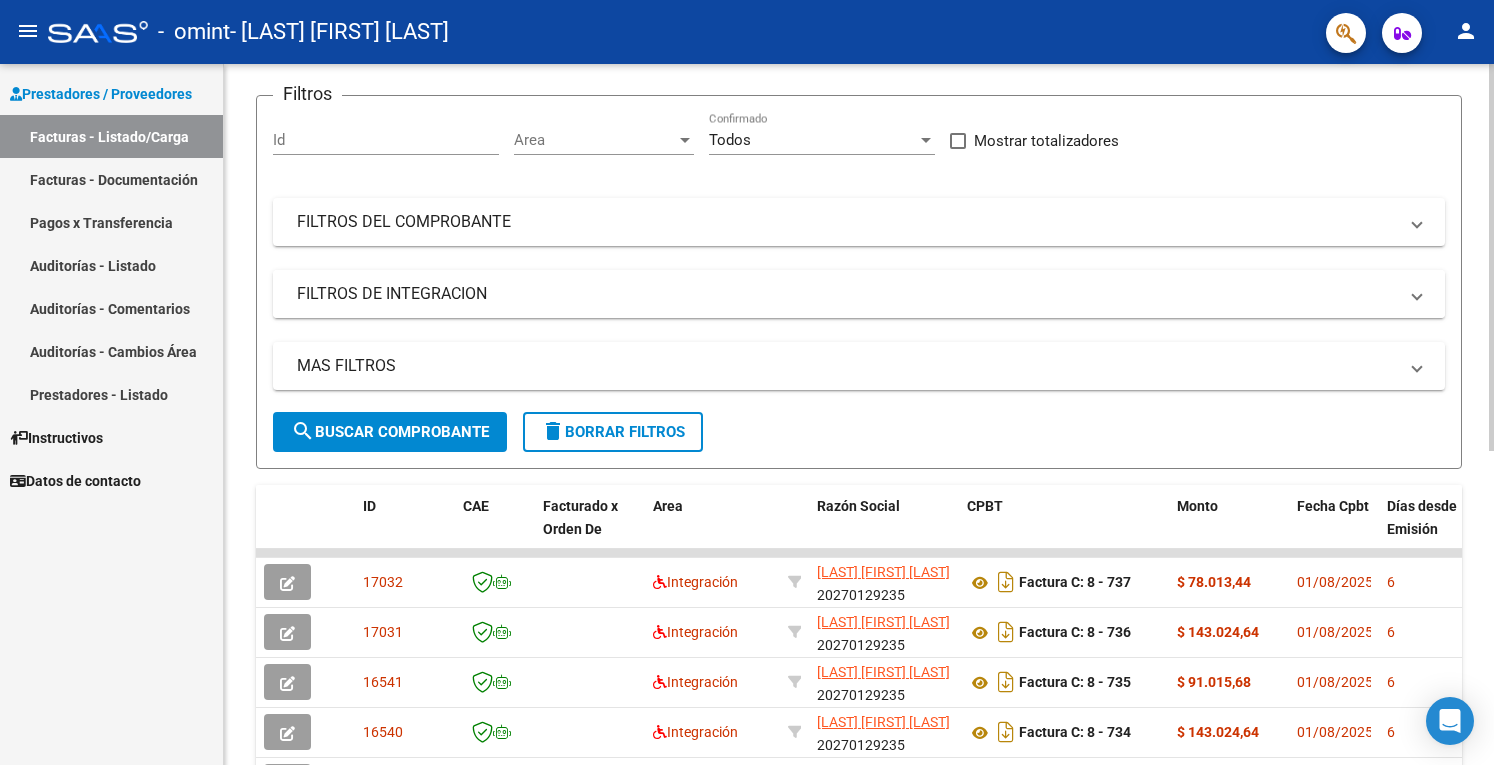 scroll, scrollTop: 300, scrollLeft: 0, axis: vertical 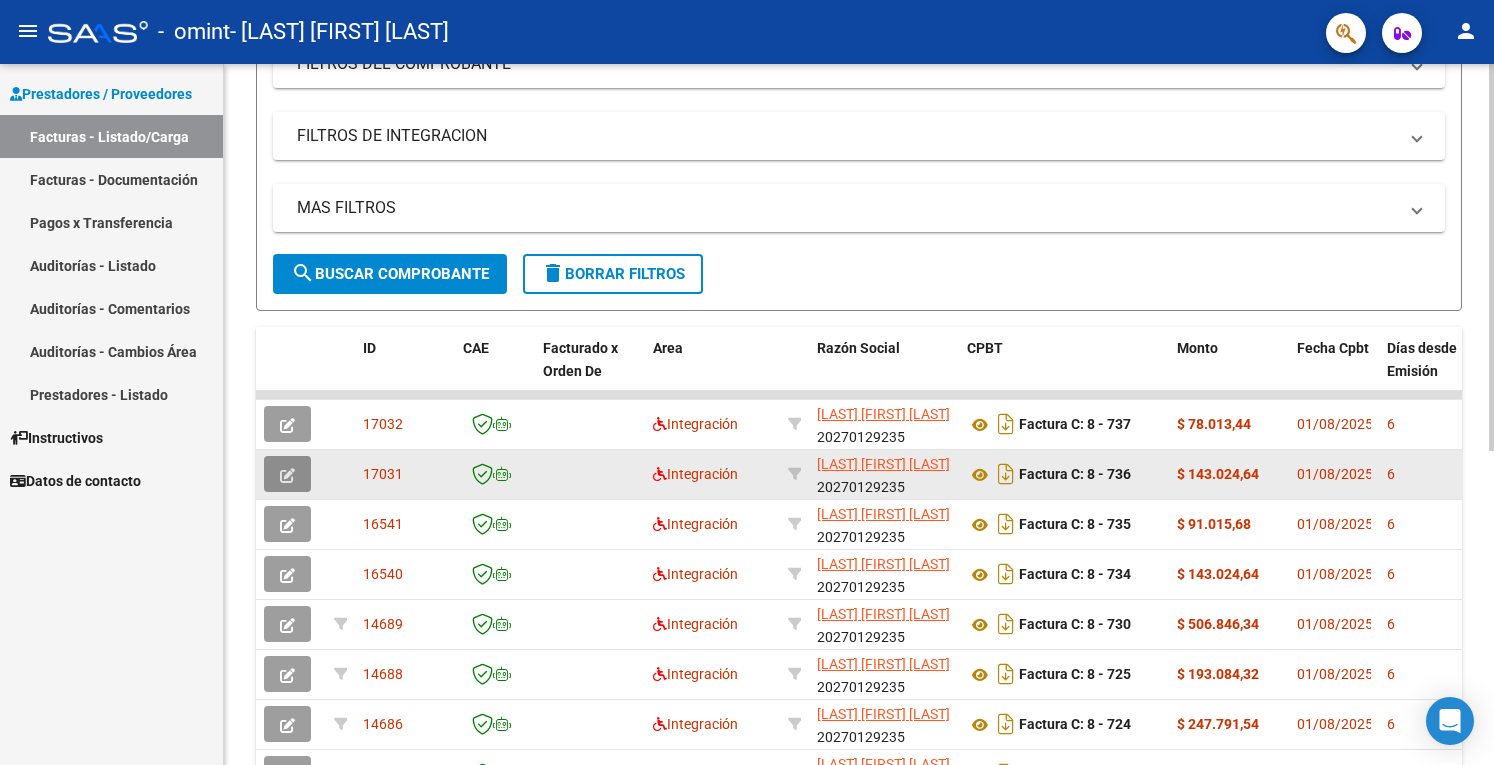 click 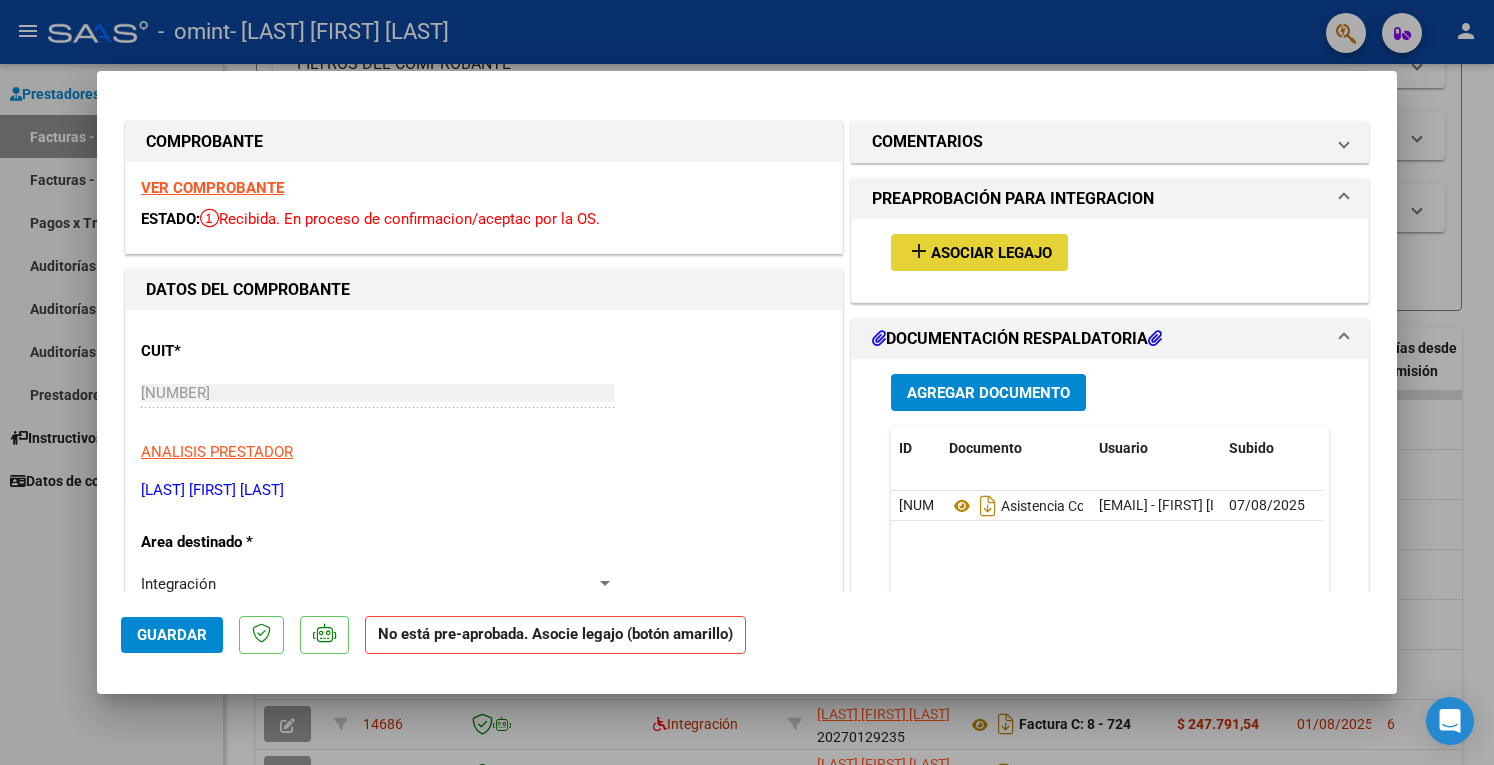click on "Asociar Legajo" at bounding box center (991, 253) 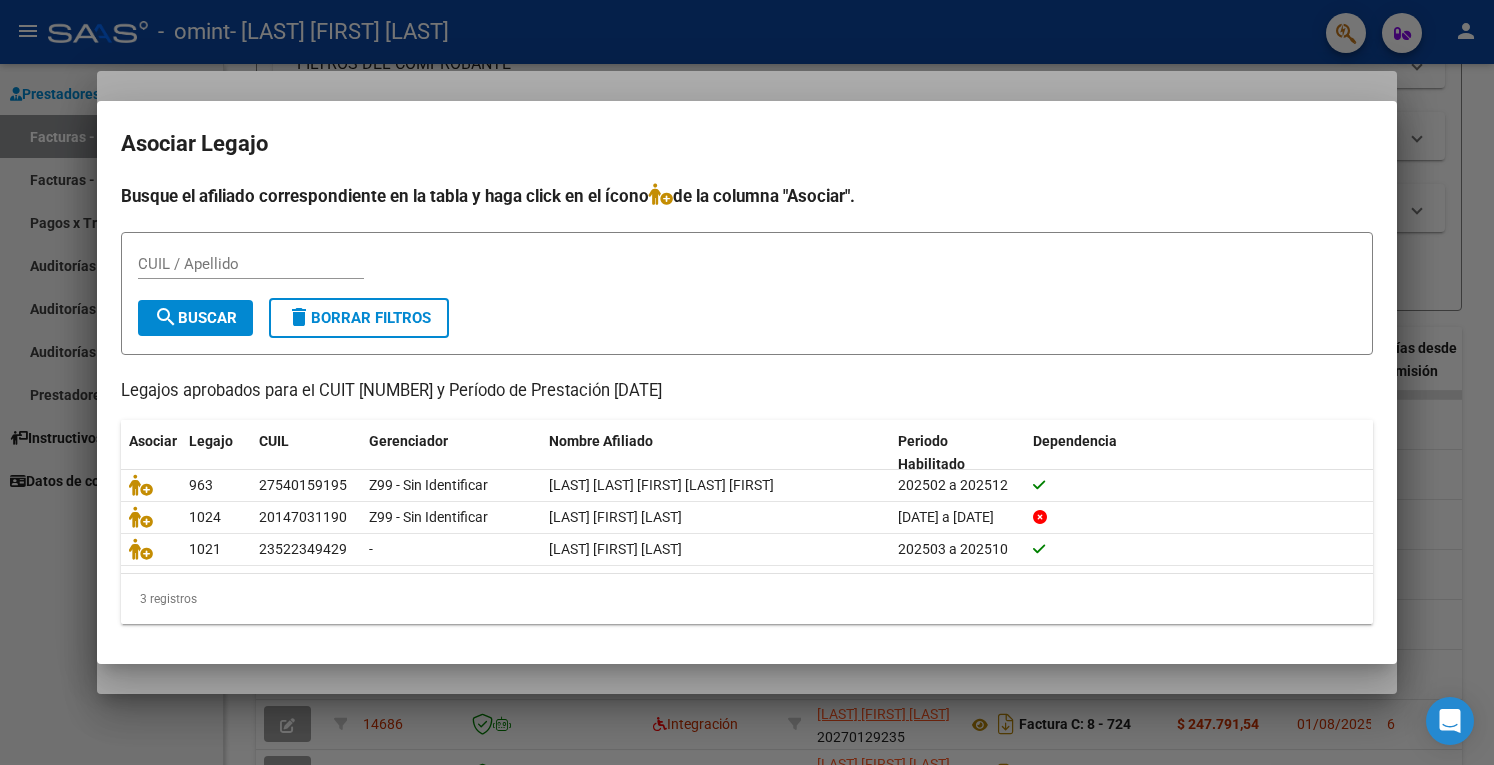 click at bounding box center [747, 382] 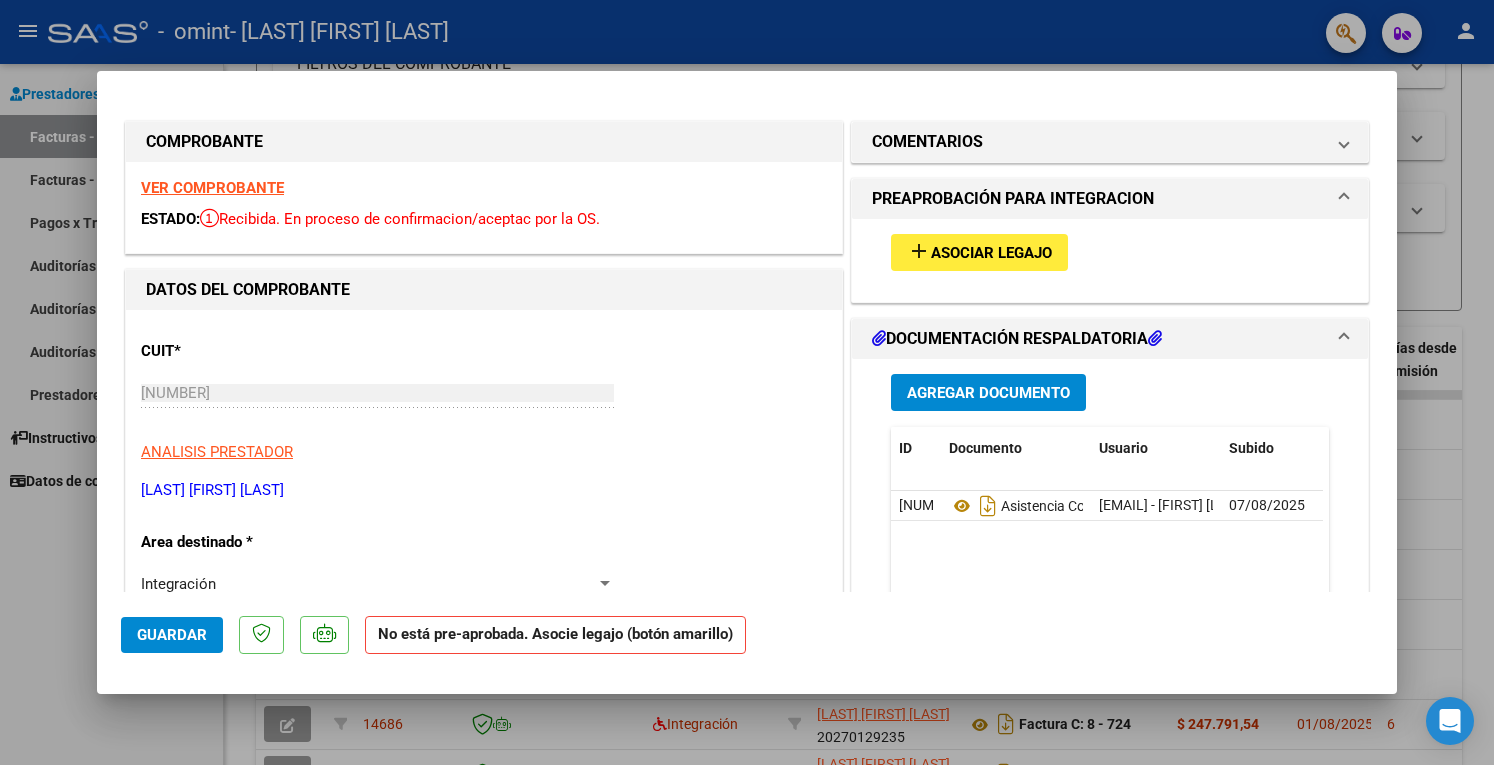 click at bounding box center (747, 382) 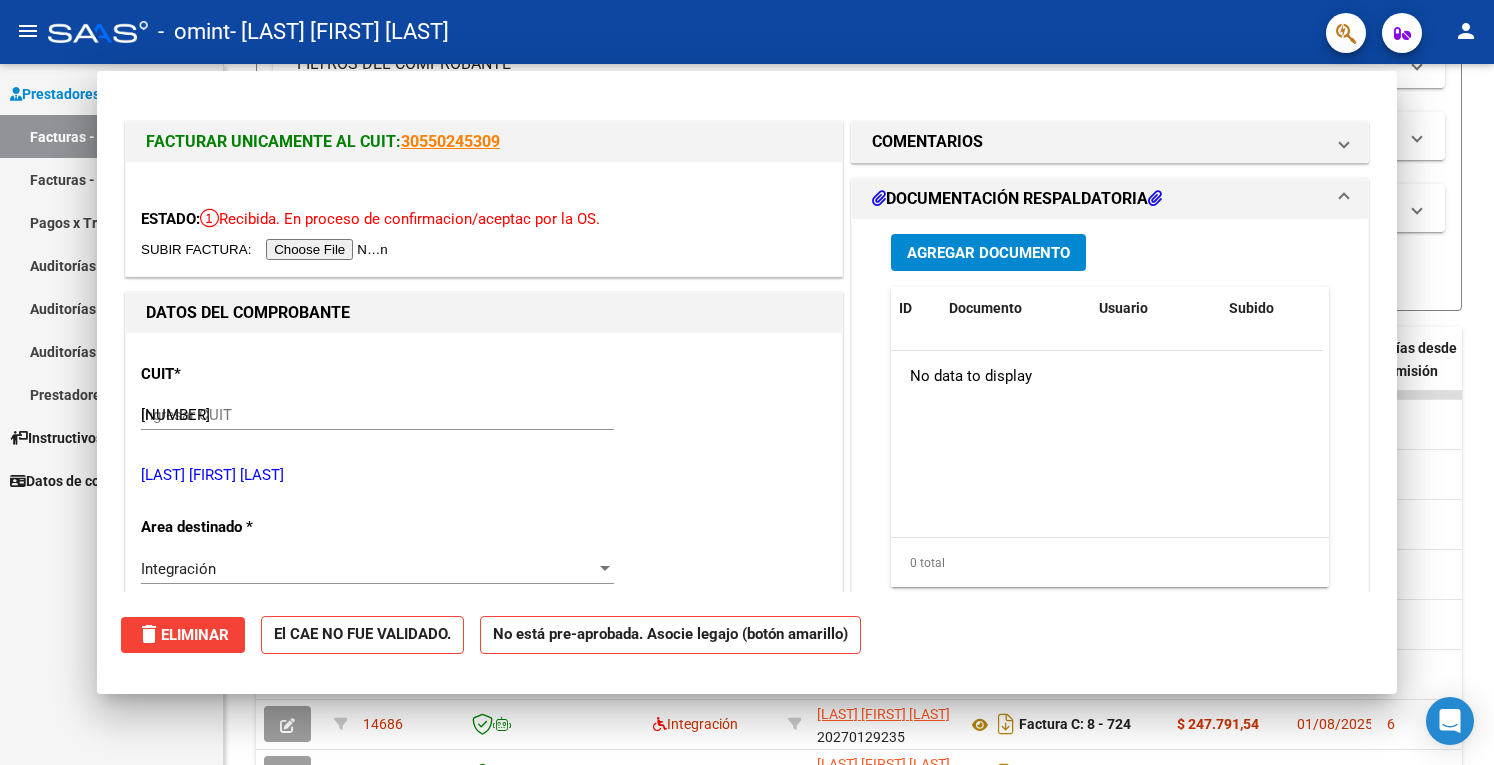 type 